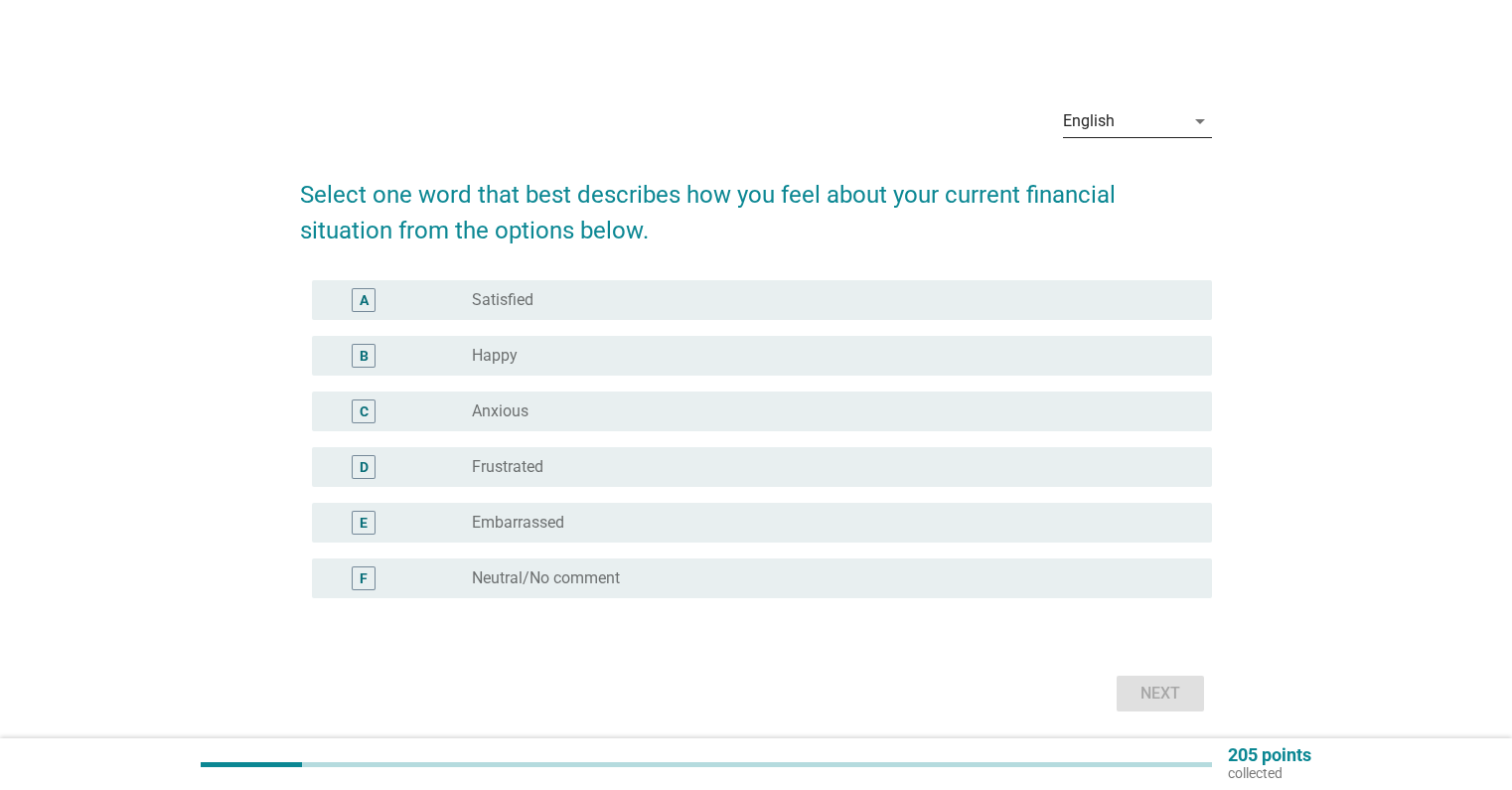 scroll, scrollTop: 0, scrollLeft: 0, axis: both 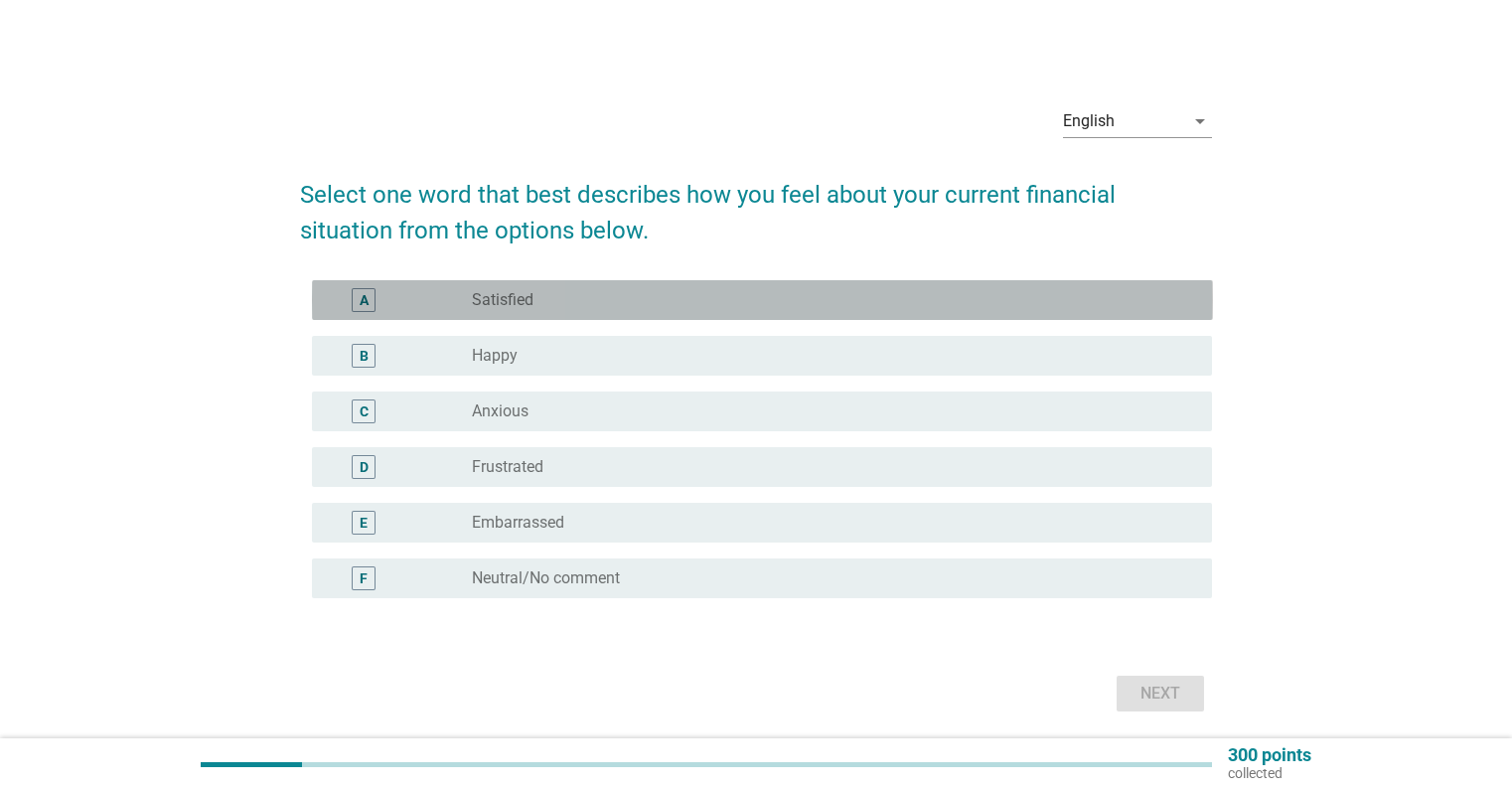 click on "A" at bounding box center [364, 300] 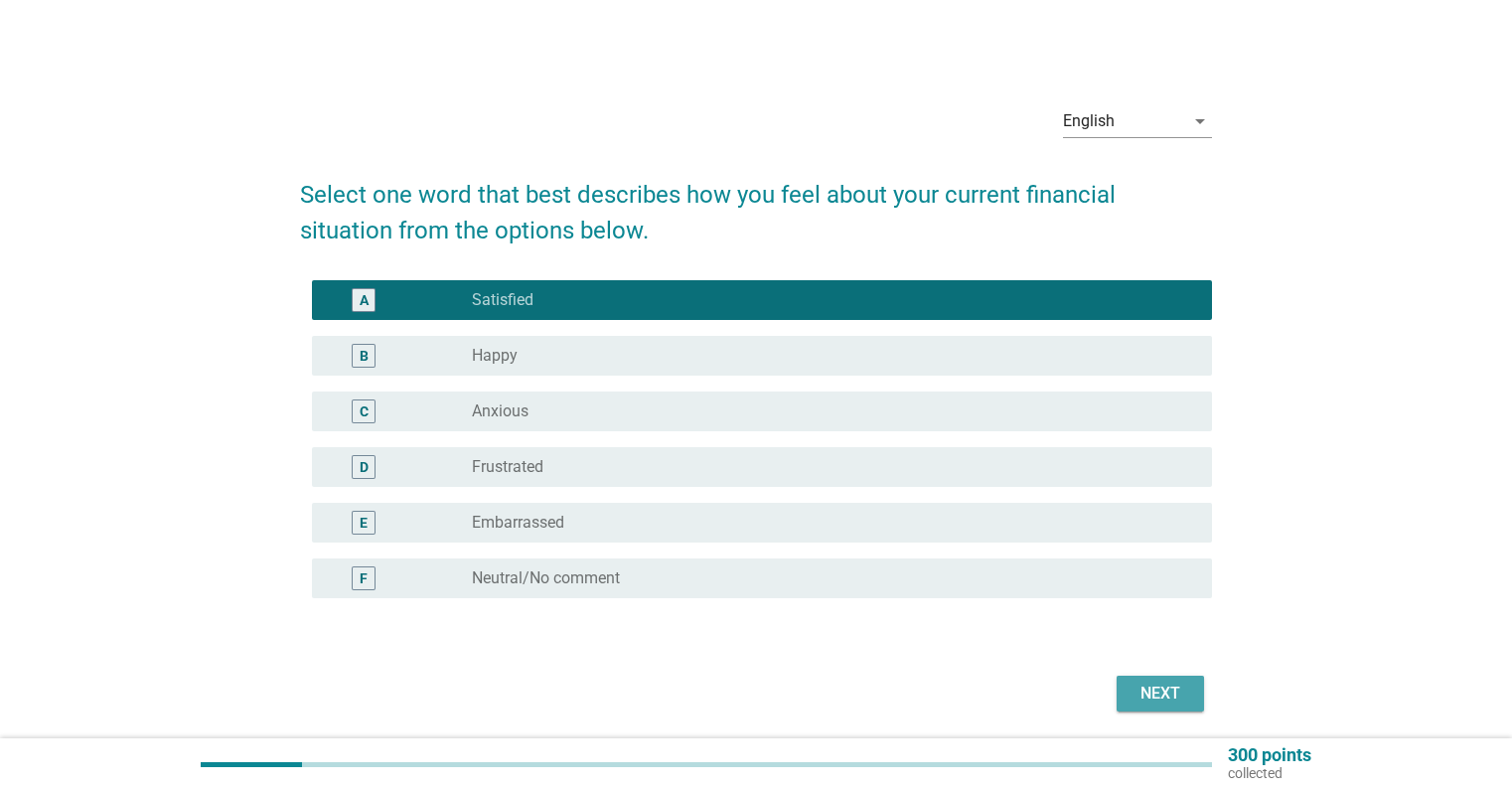 click on "Next" at bounding box center [1160, 694] 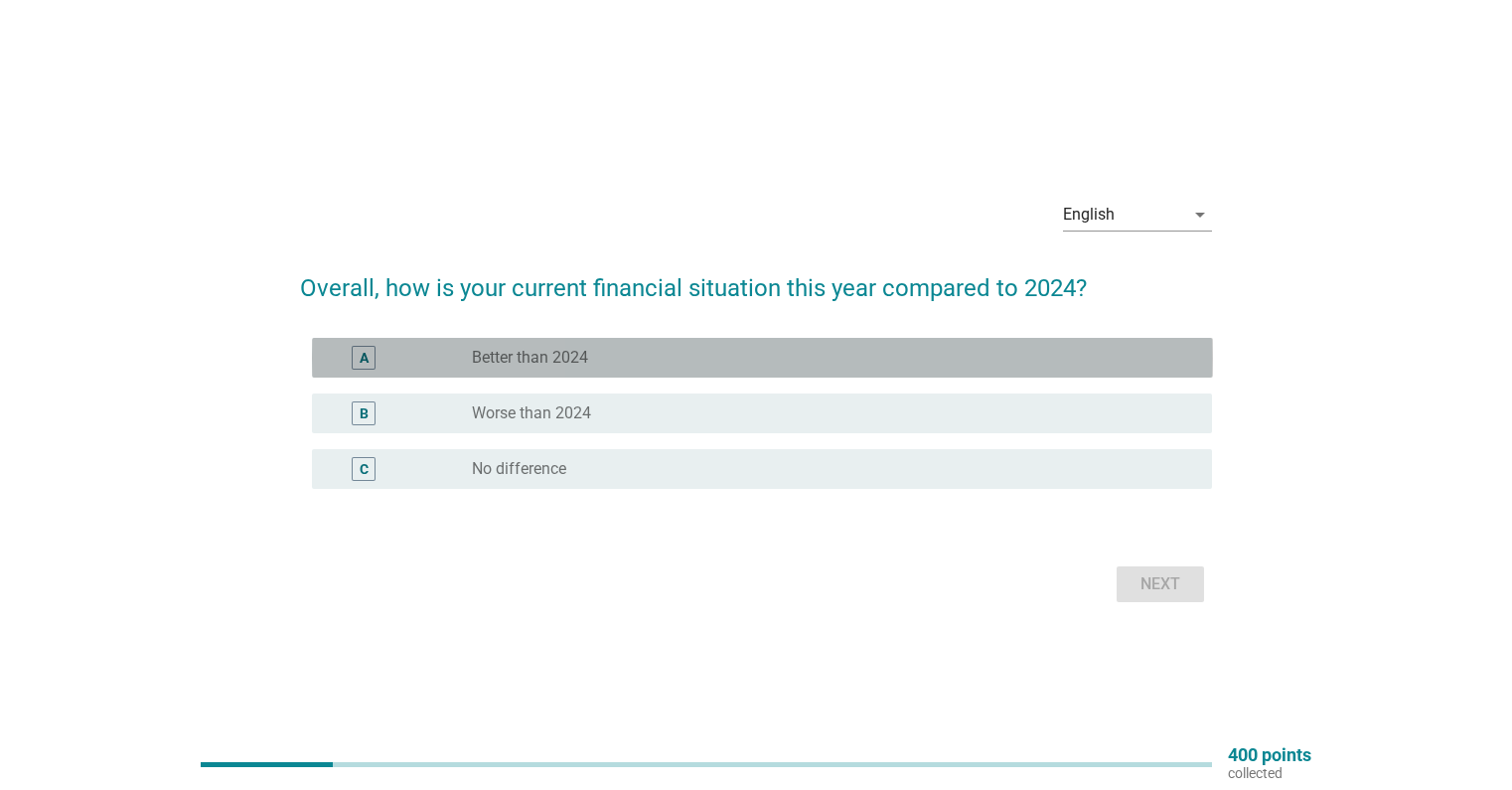 click on "A" at bounding box center [364, 358] 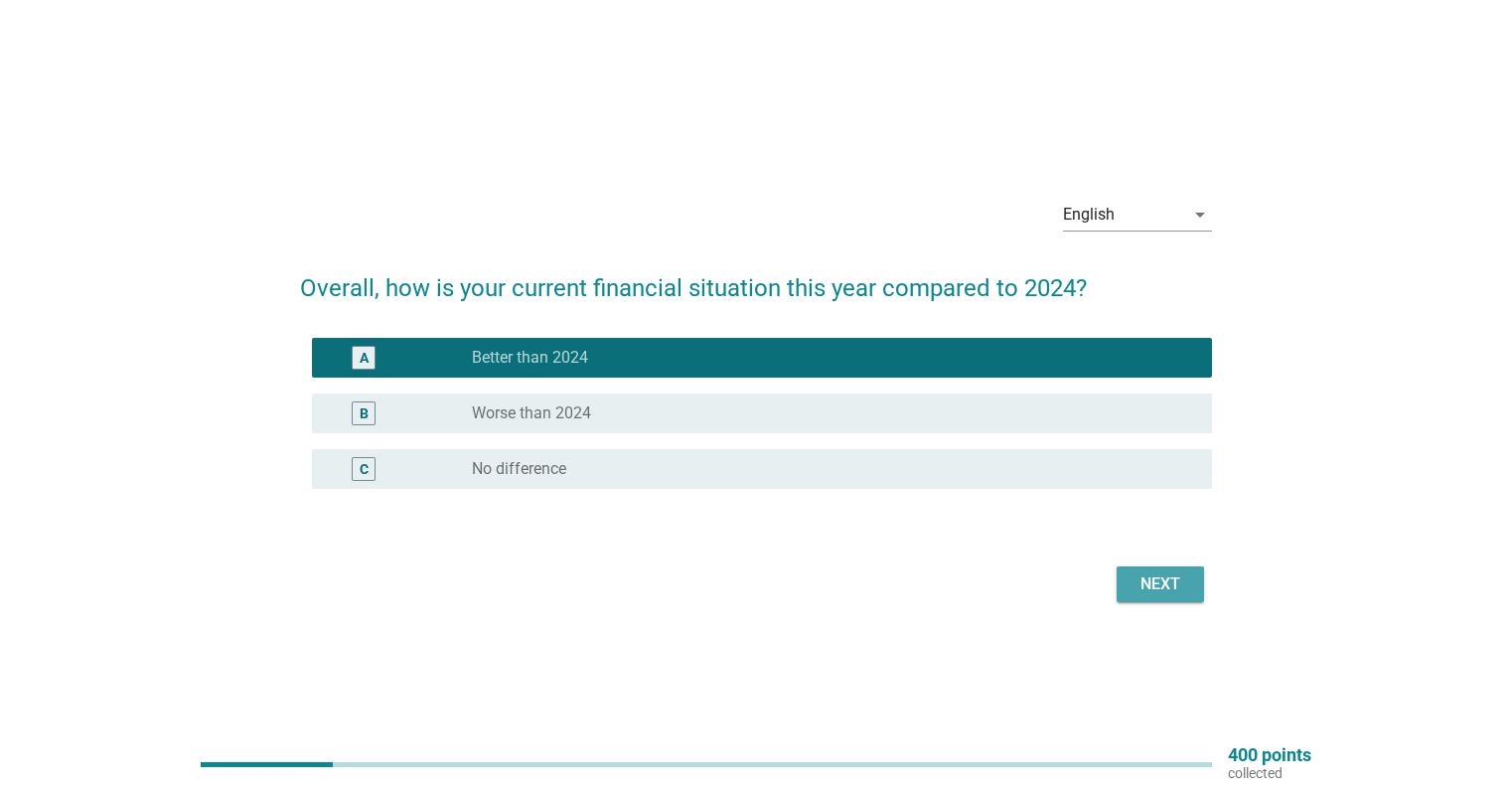 click on "Next" at bounding box center (1160, 584) 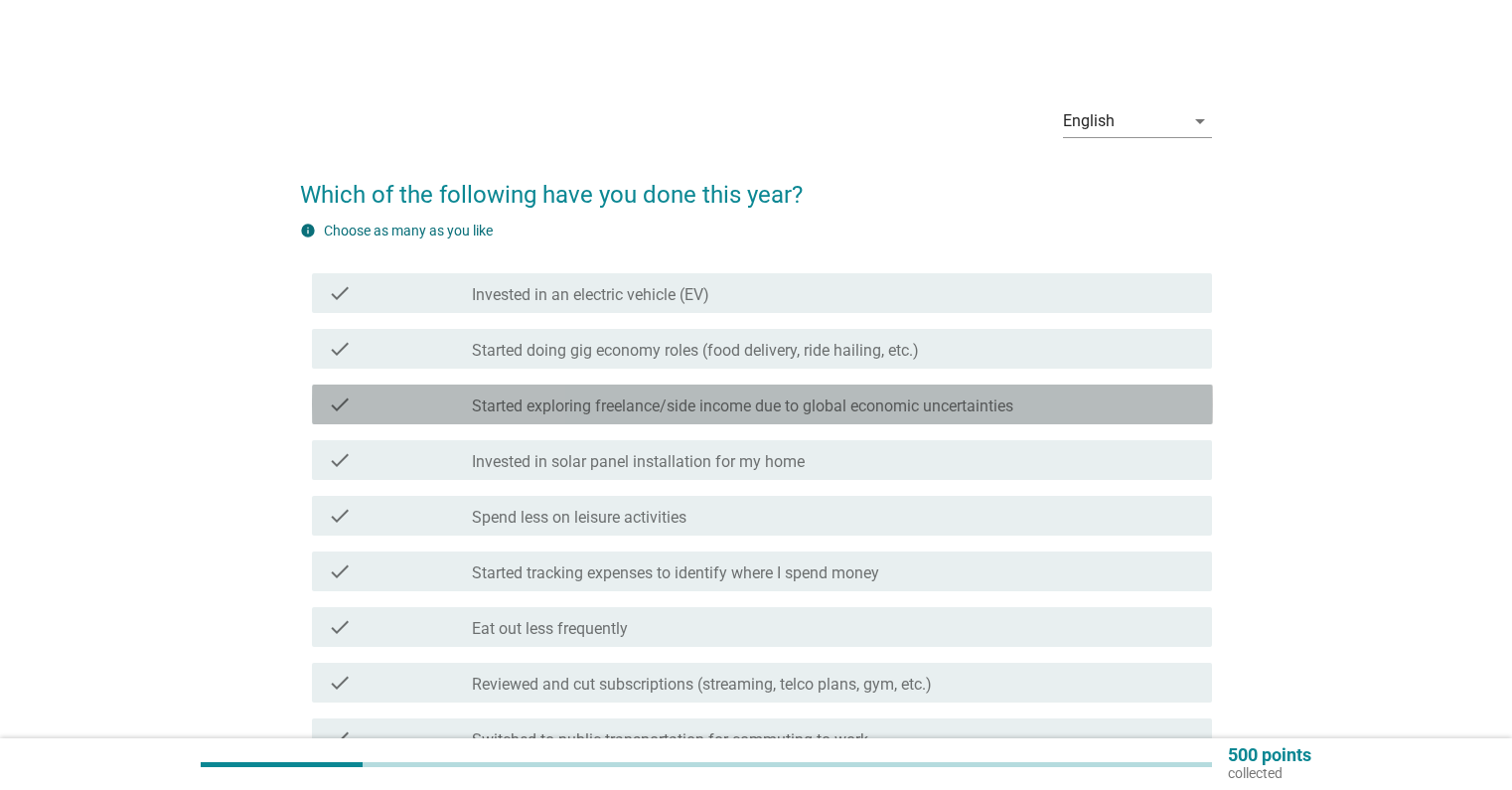 click on "check" at bounding box center [340, 404] 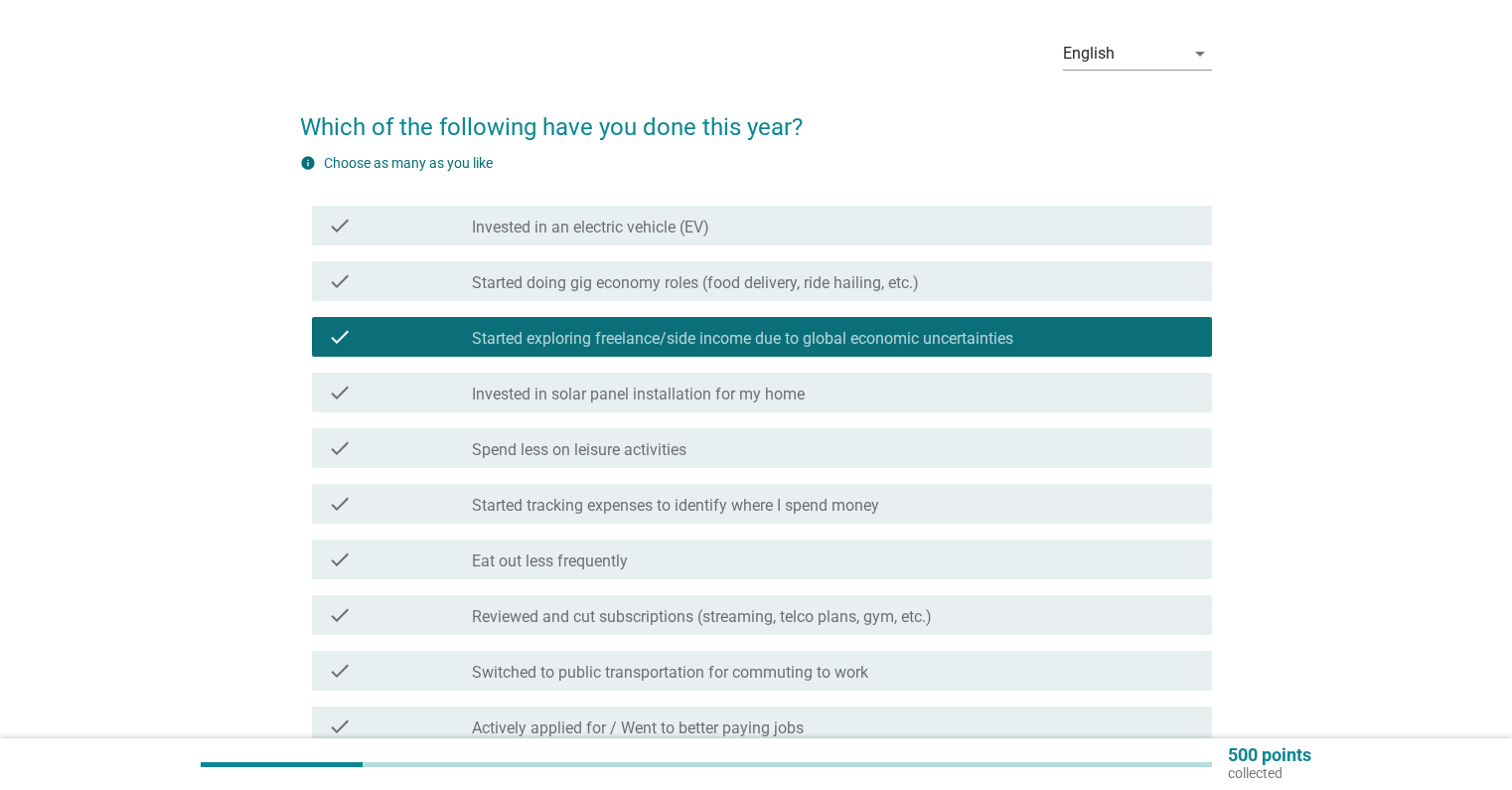 scroll, scrollTop: 199, scrollLeft: 0, axis: vertical 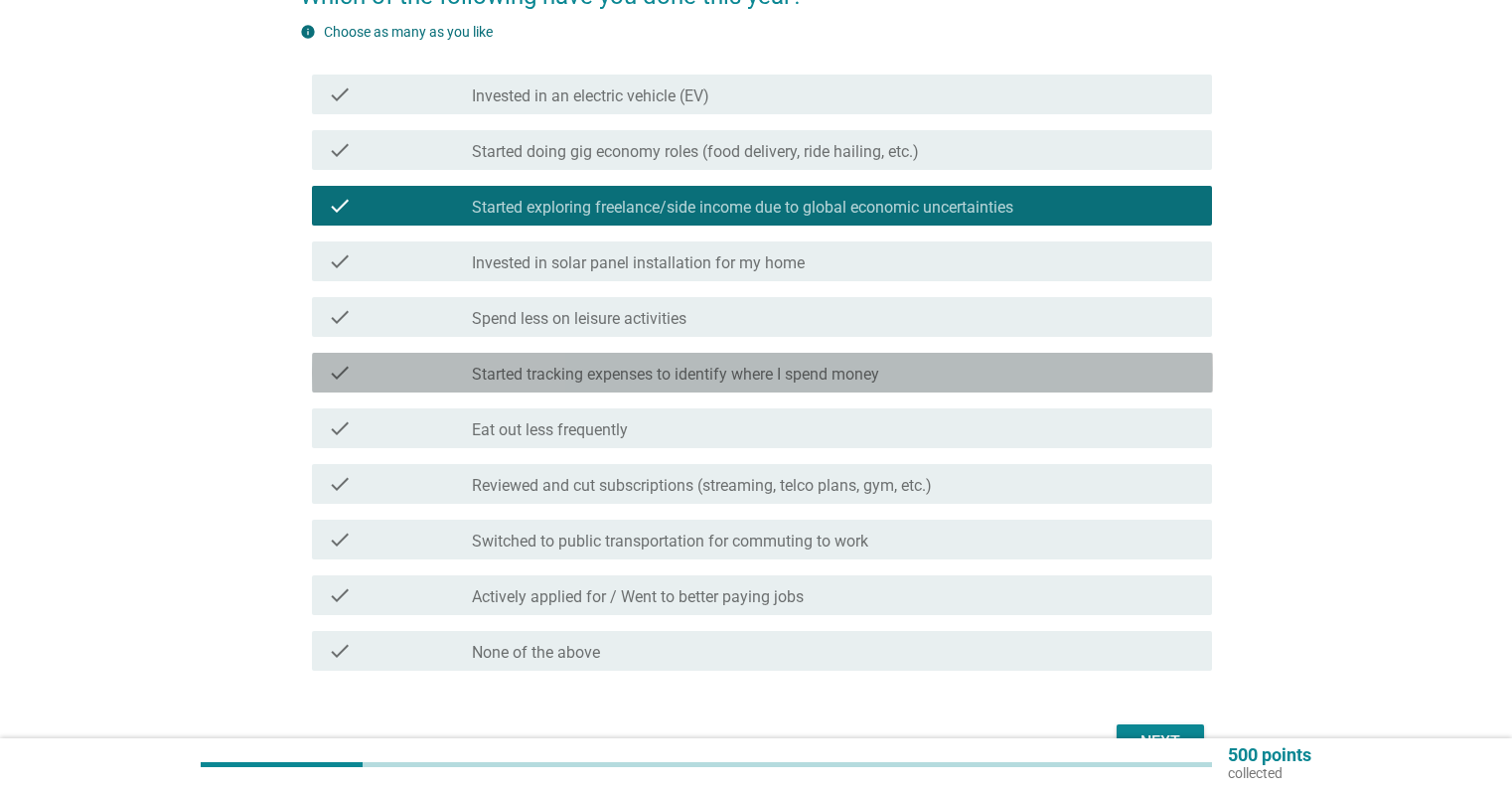 click on "check" at bounding box center [400, 373] 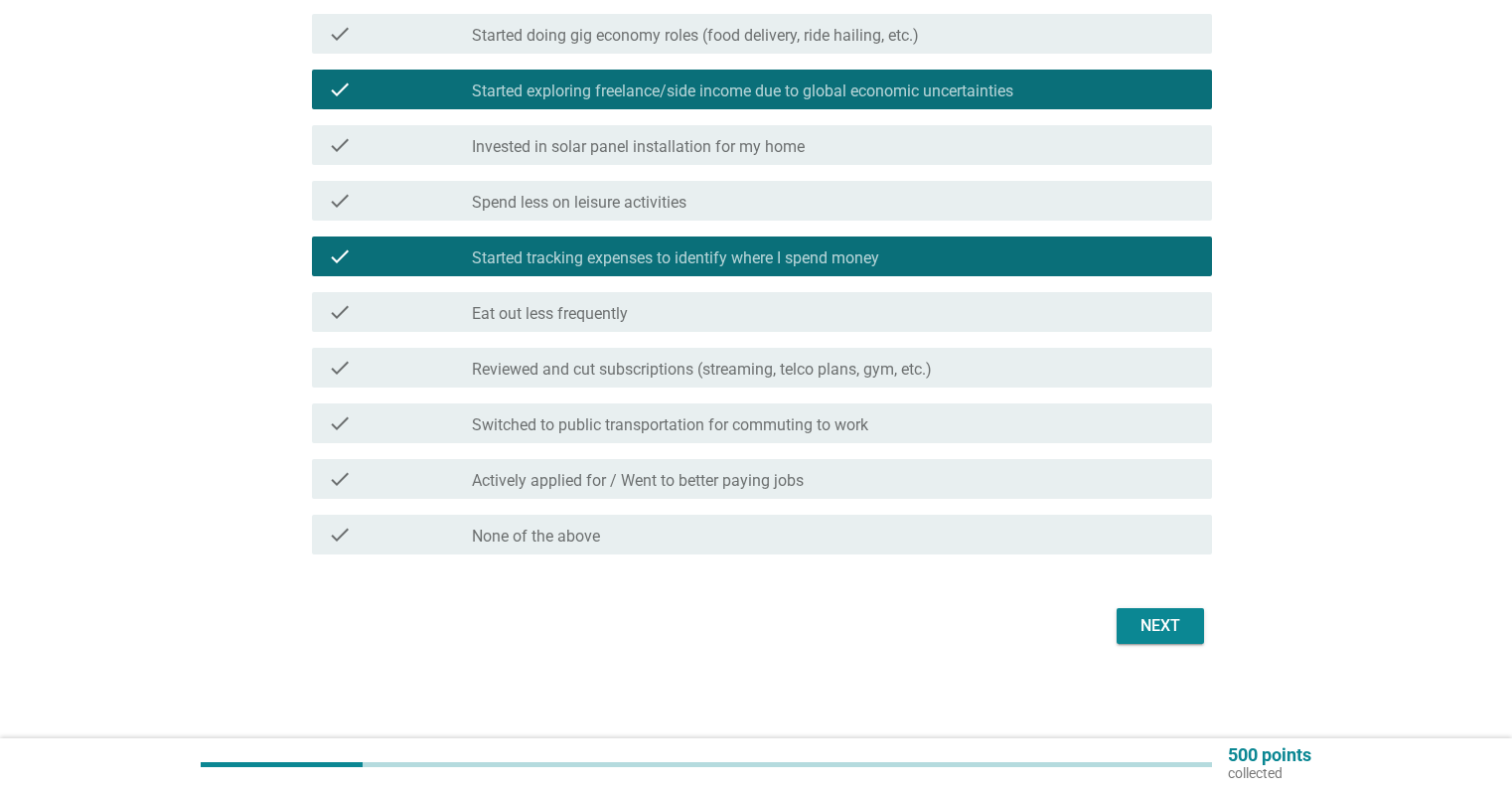 scroll, scrollTop: 316, scrollLeft: 0, axis: vertical 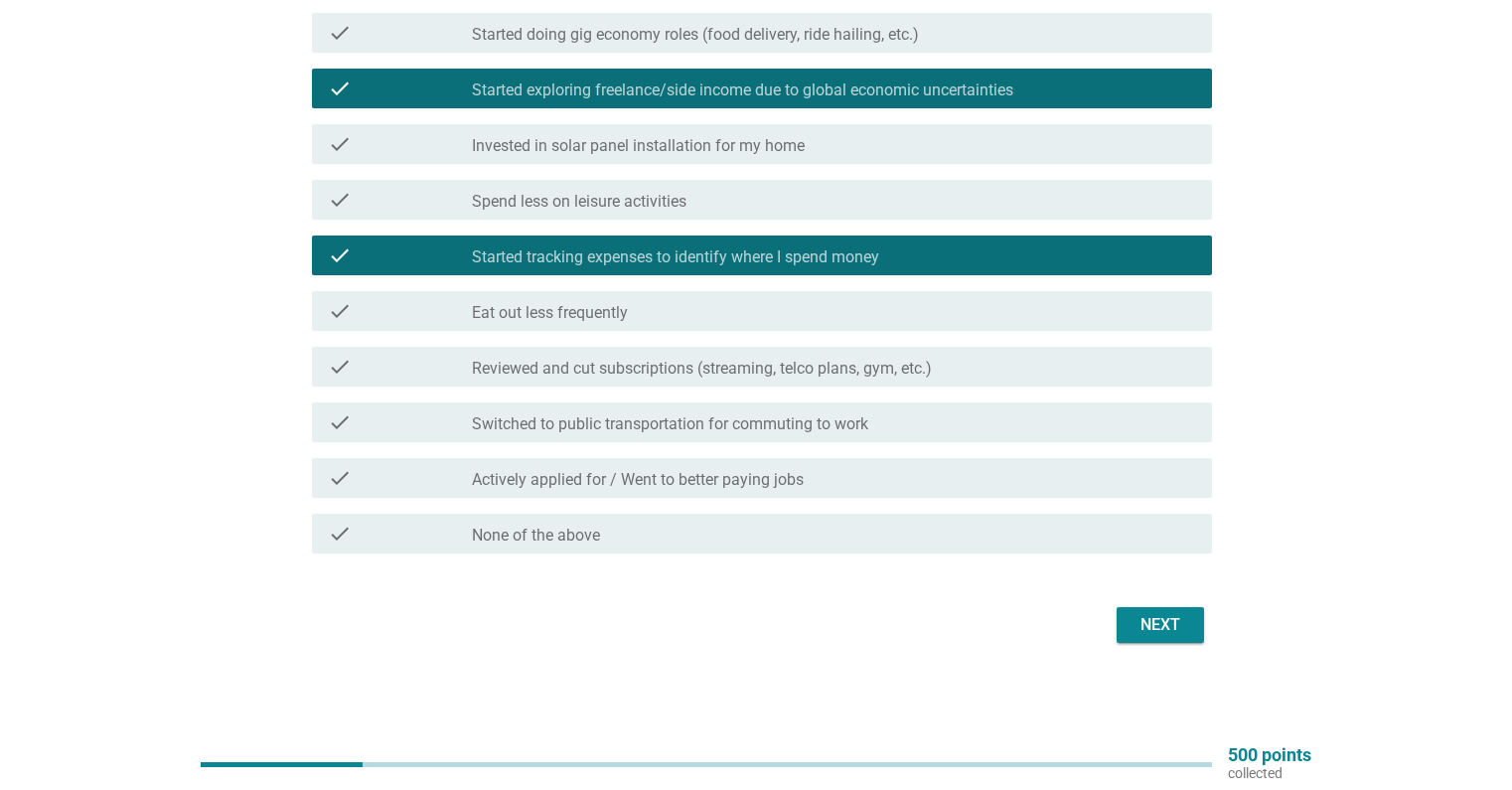 click on "Next" at bounding box center [1160, 625] 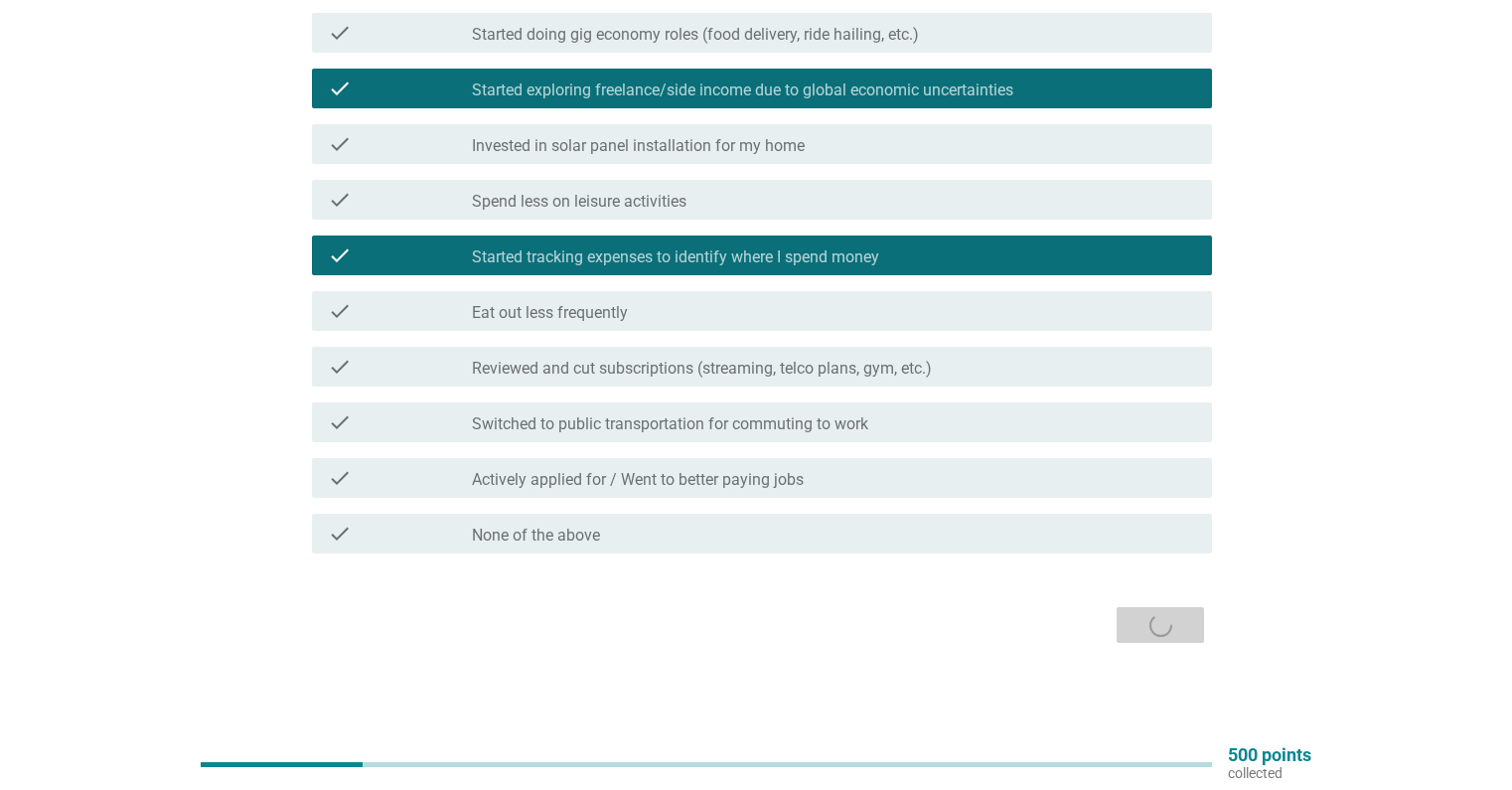 scroll, scrollTop: 0, scrollLeft: 0, axis: both 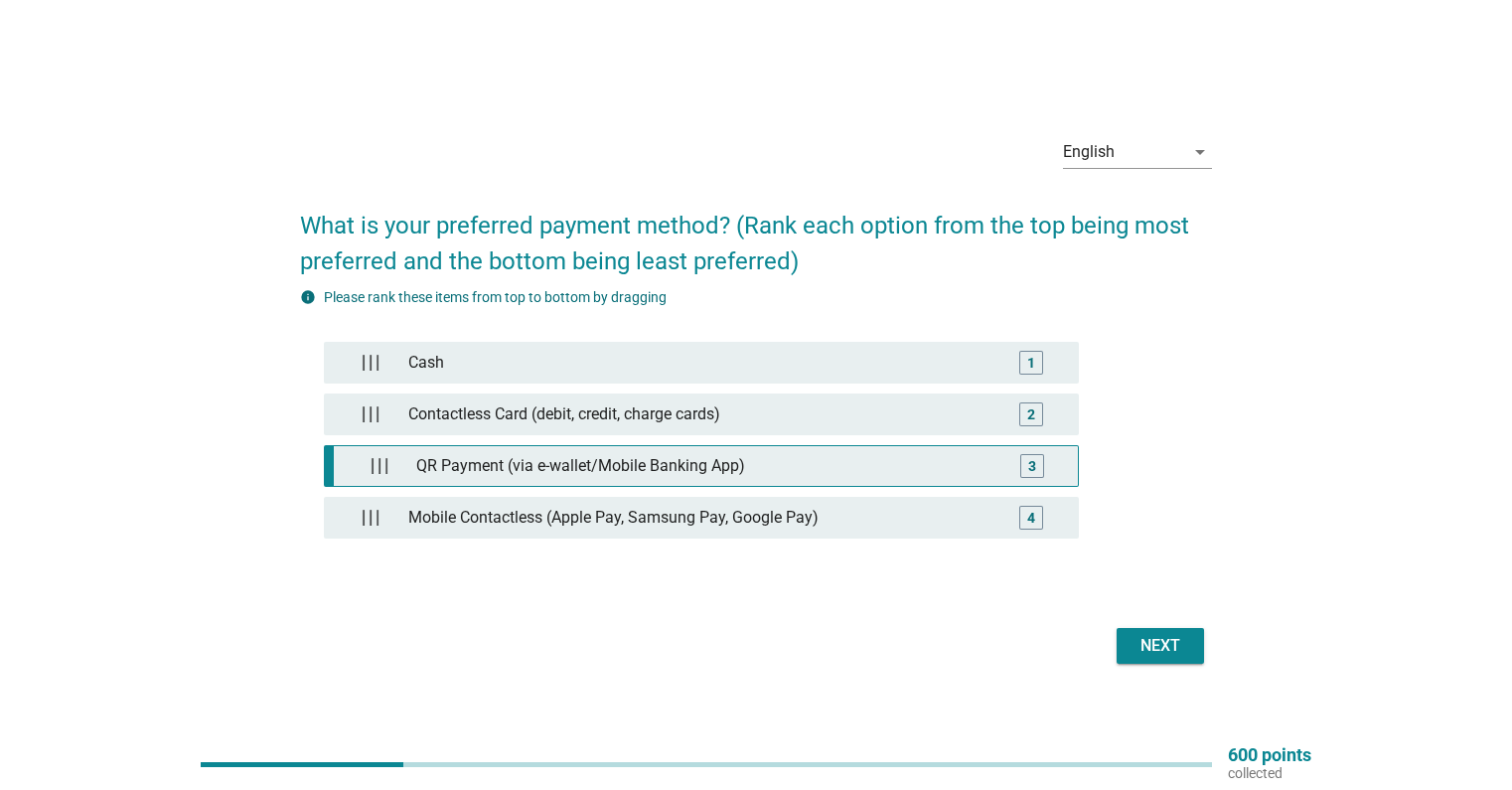 click on "QR Payment (via e-wallet/Mobile Banking App)" at bounding box center [704, 466] 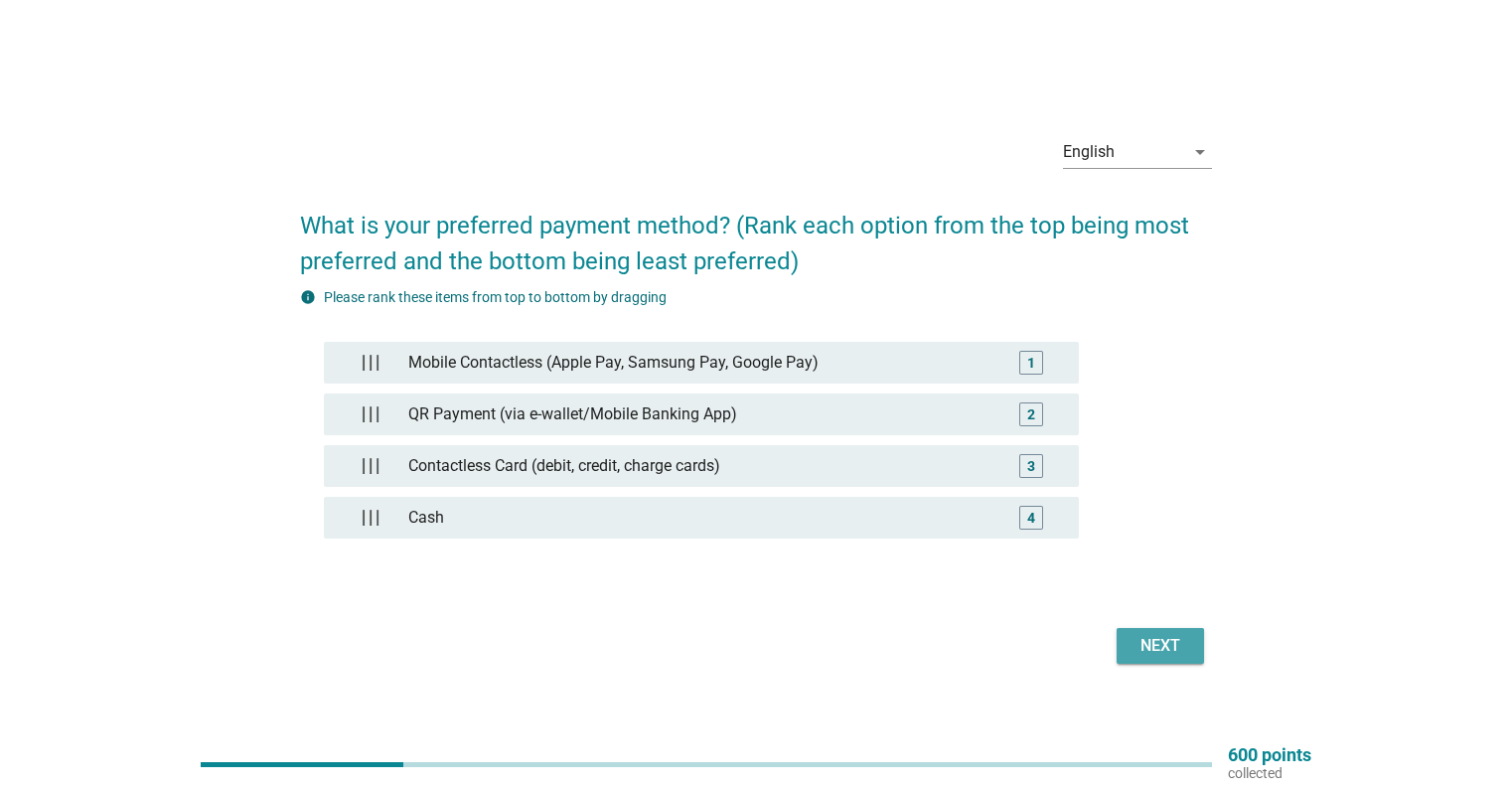 click on "Next" at bounding box center (1160, 646) 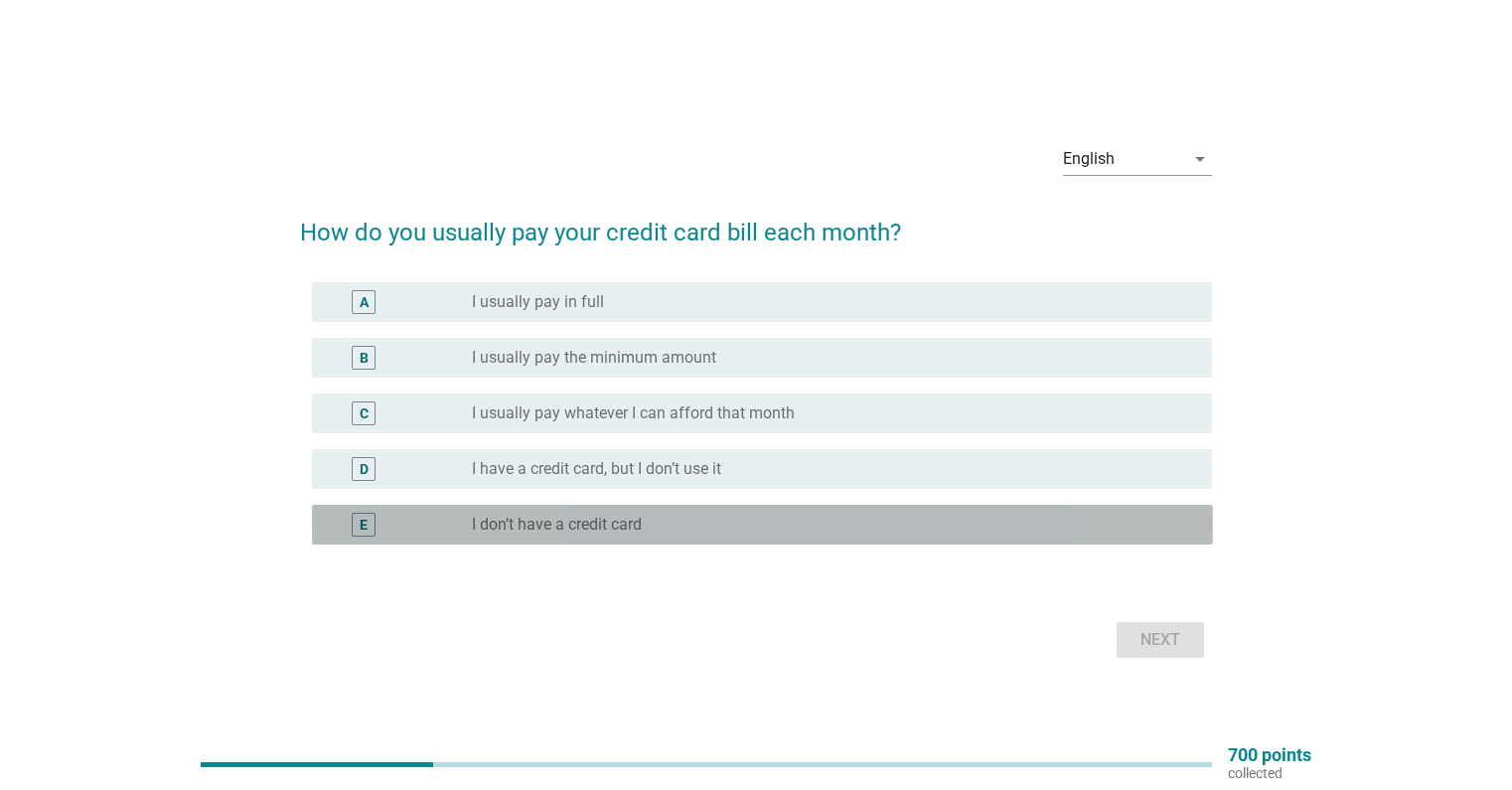 click on "I don’t have a credit card" at bounding box center (556, 525) 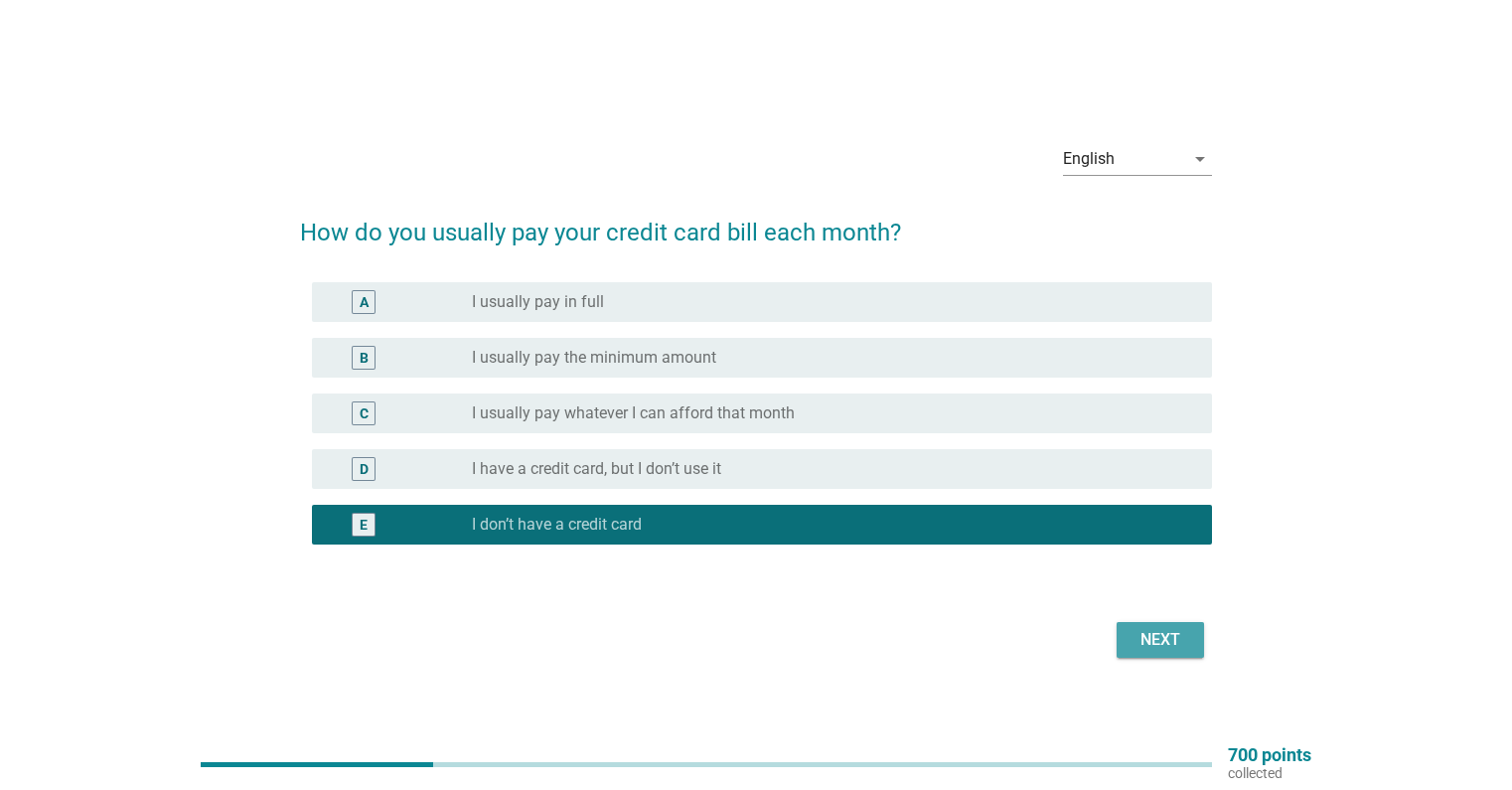 click on "Next" at bounding box center [1160, 640] 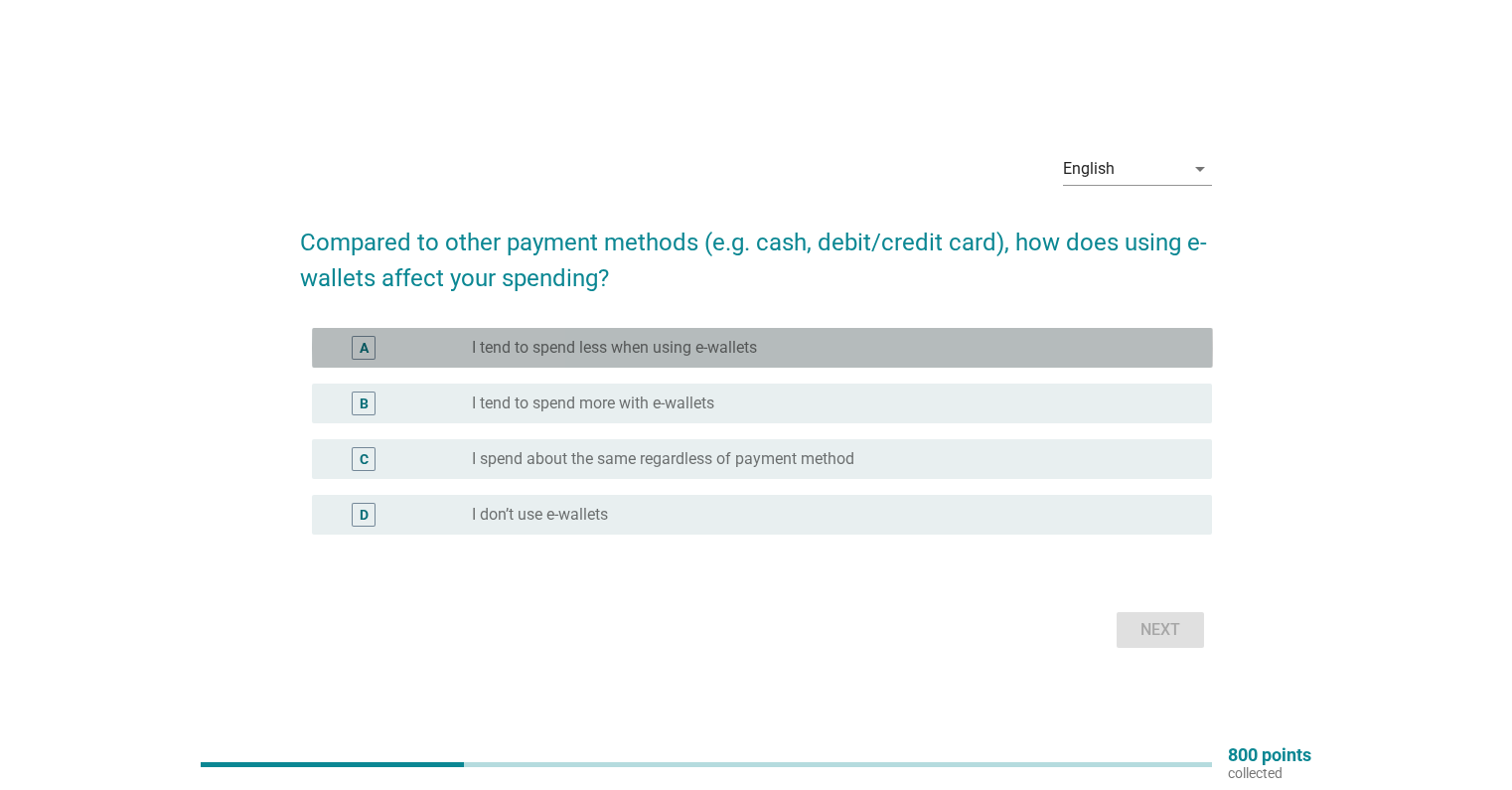 click on "radio_button_unchecked I tend to spend less when using e-wallets" at bounding box center (826, 348) 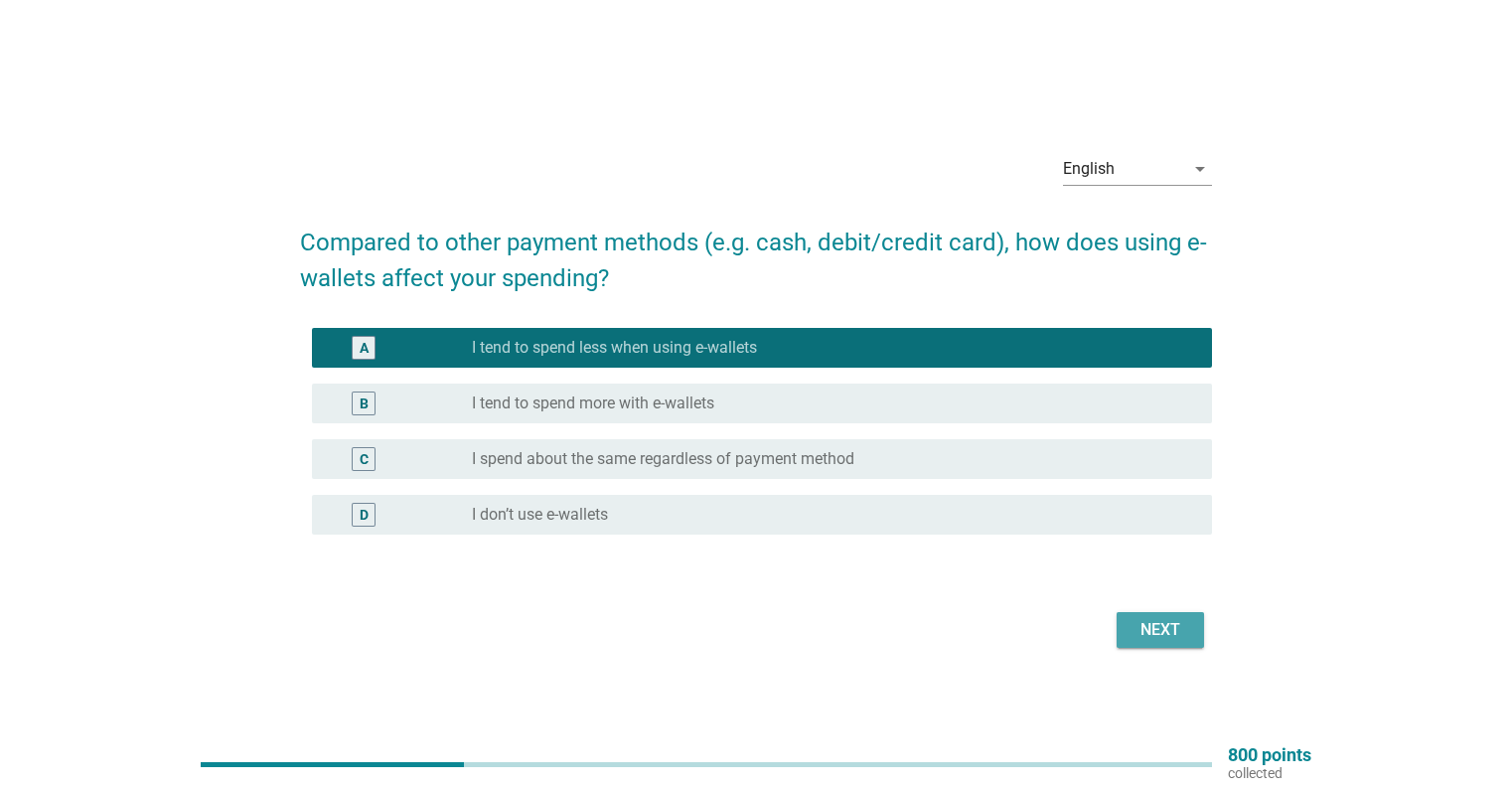 click on "Next" at bounding box center [1160, 630] 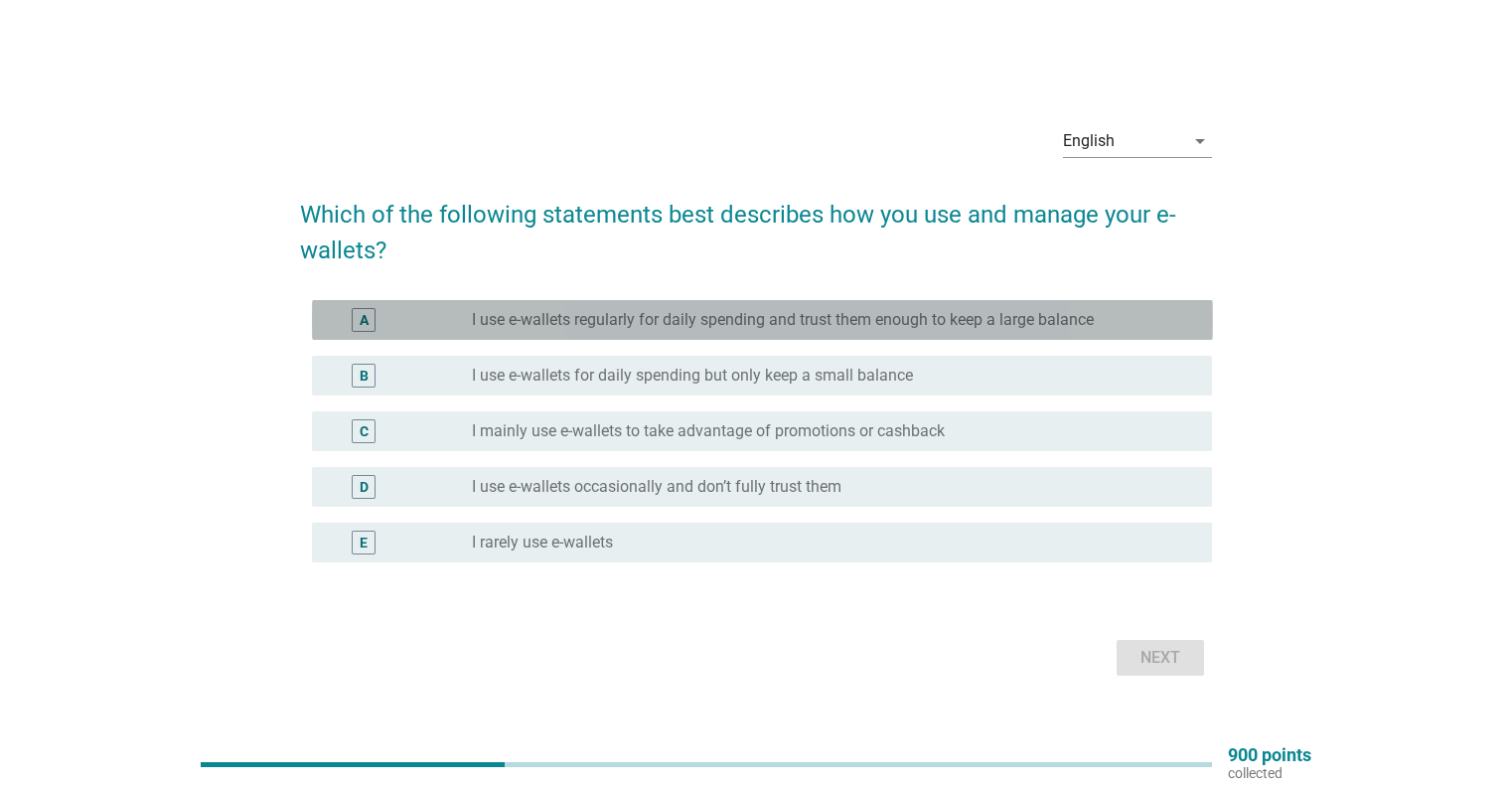 click on "I use e-wallets regularly for daily spending and trust them enough to keep a large balance" at bounding box center (783, 320) 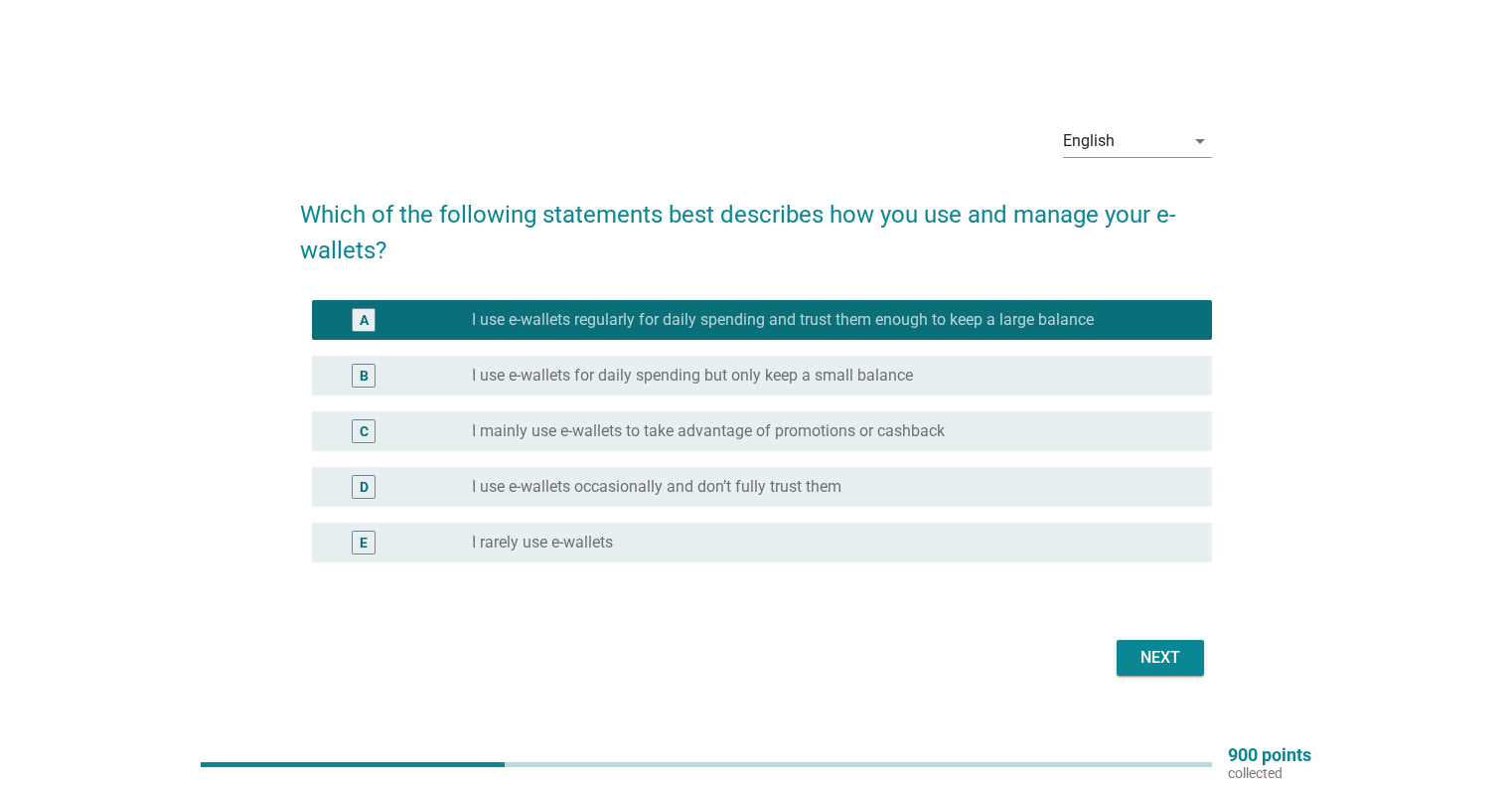 click on "Next" at bounding box center (1160, 658) 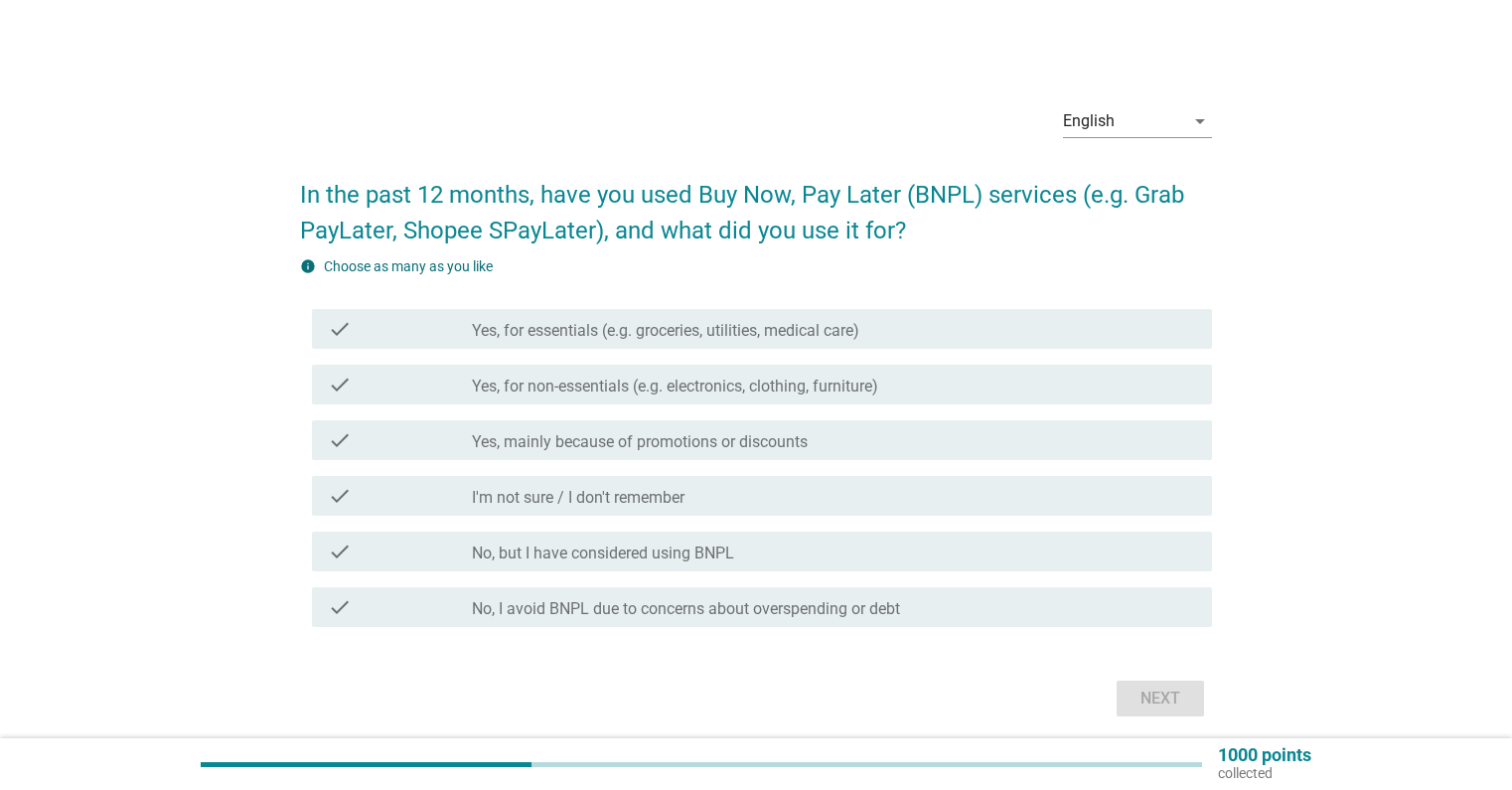 click on "Yes, for non-essentials (e.g. electronics, clothing, furniture)" at bounding box center [675, 387] 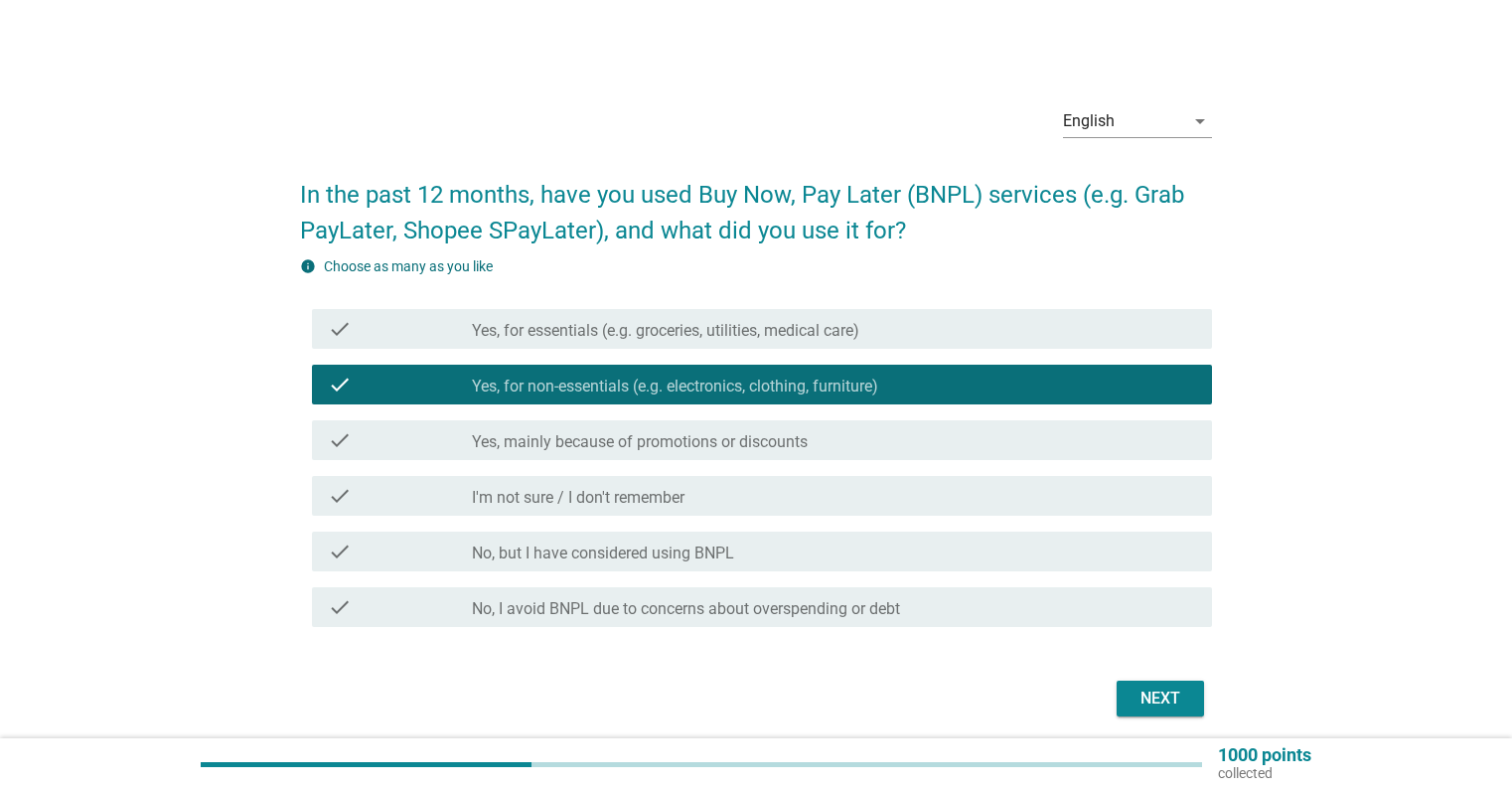 click on "Next" at bounding box center [1160, 699] 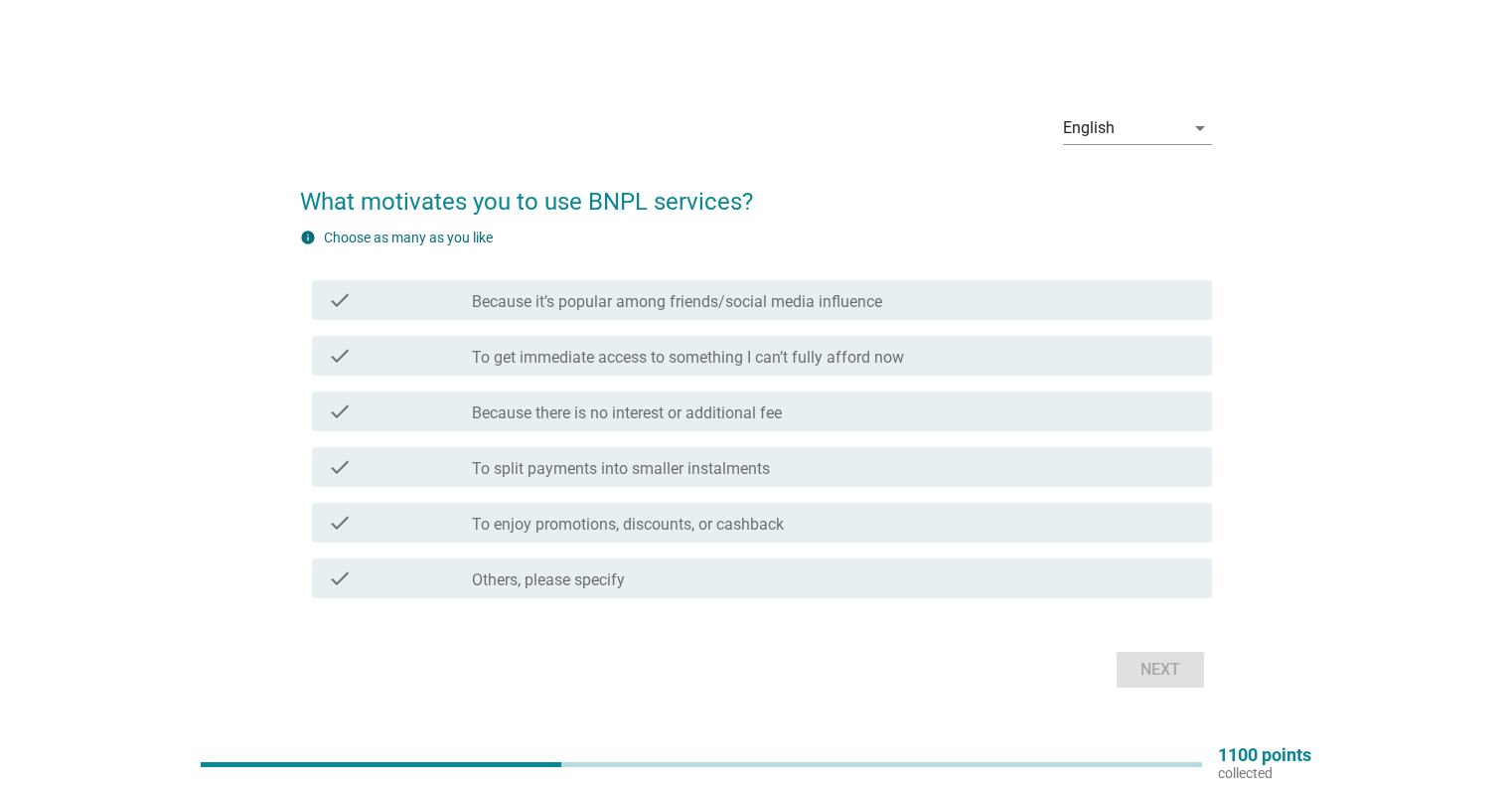 click on "check_box_outline_blank Because there is no interest or additional fee" at bounding box center (833, 411) 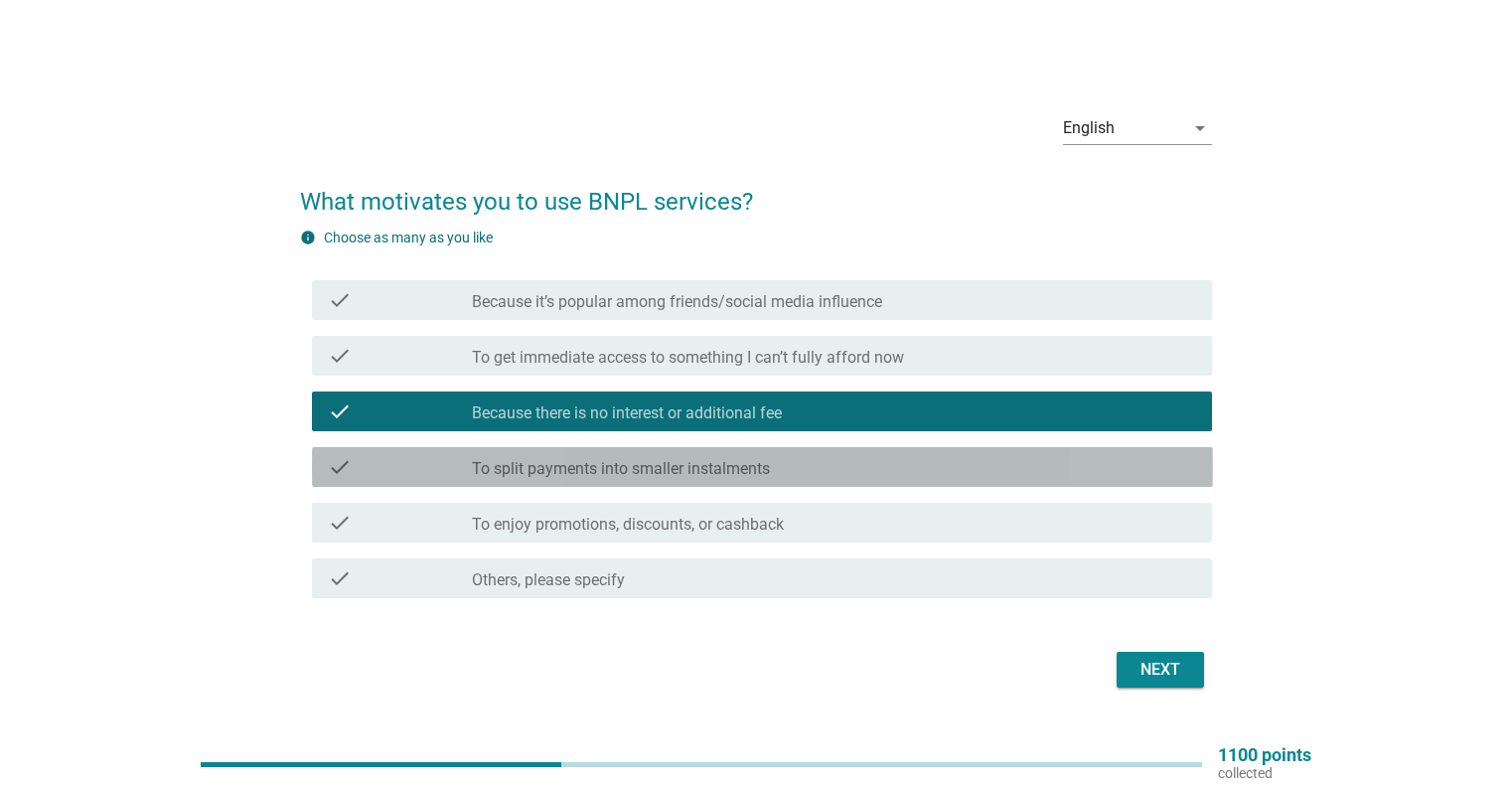 click on "check     check_box_outline_blank To split payments into smaller instalments" at bounding box center (762, 467) 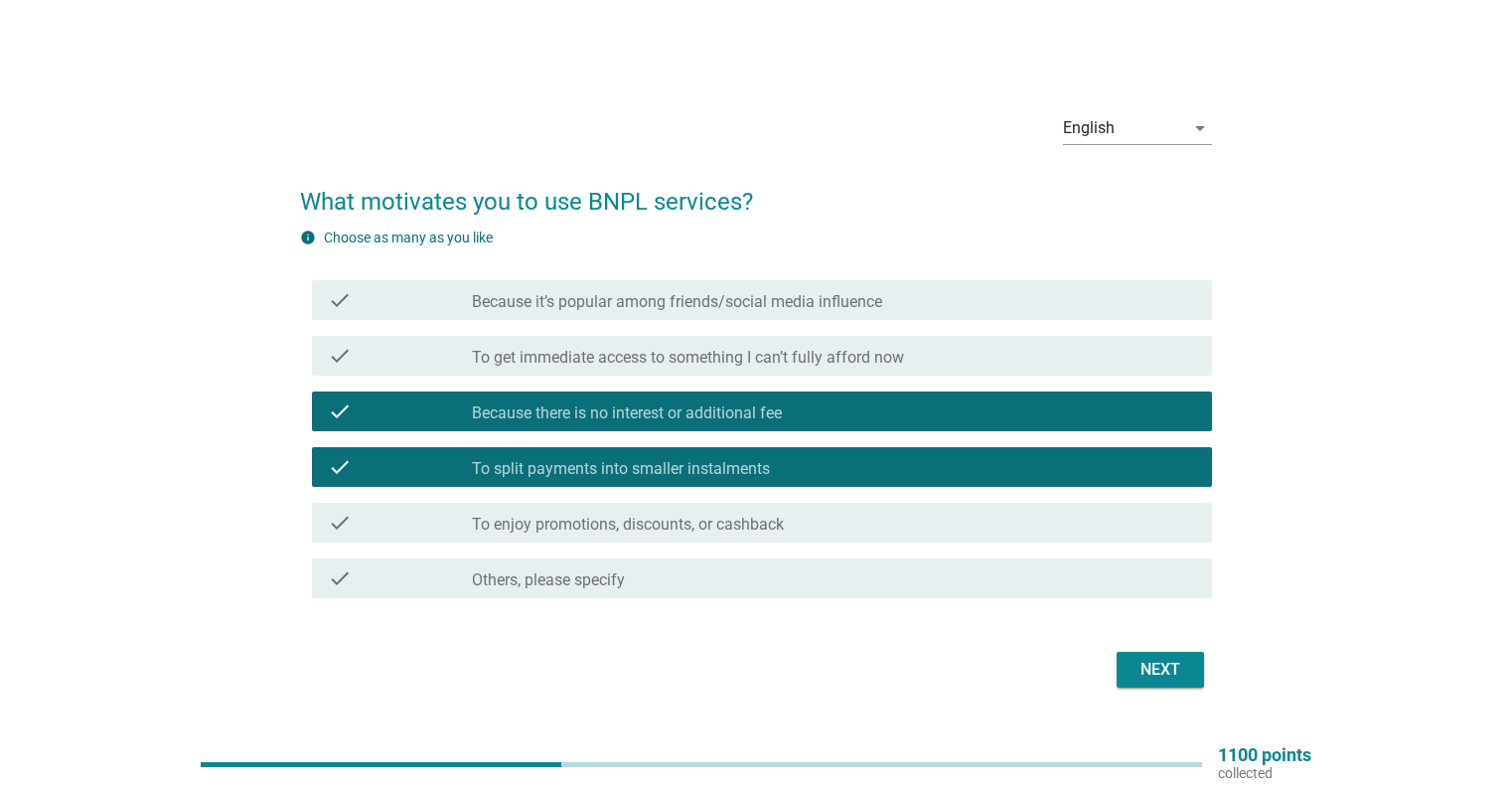 click on "Next" at bounding box center [1160, 670] 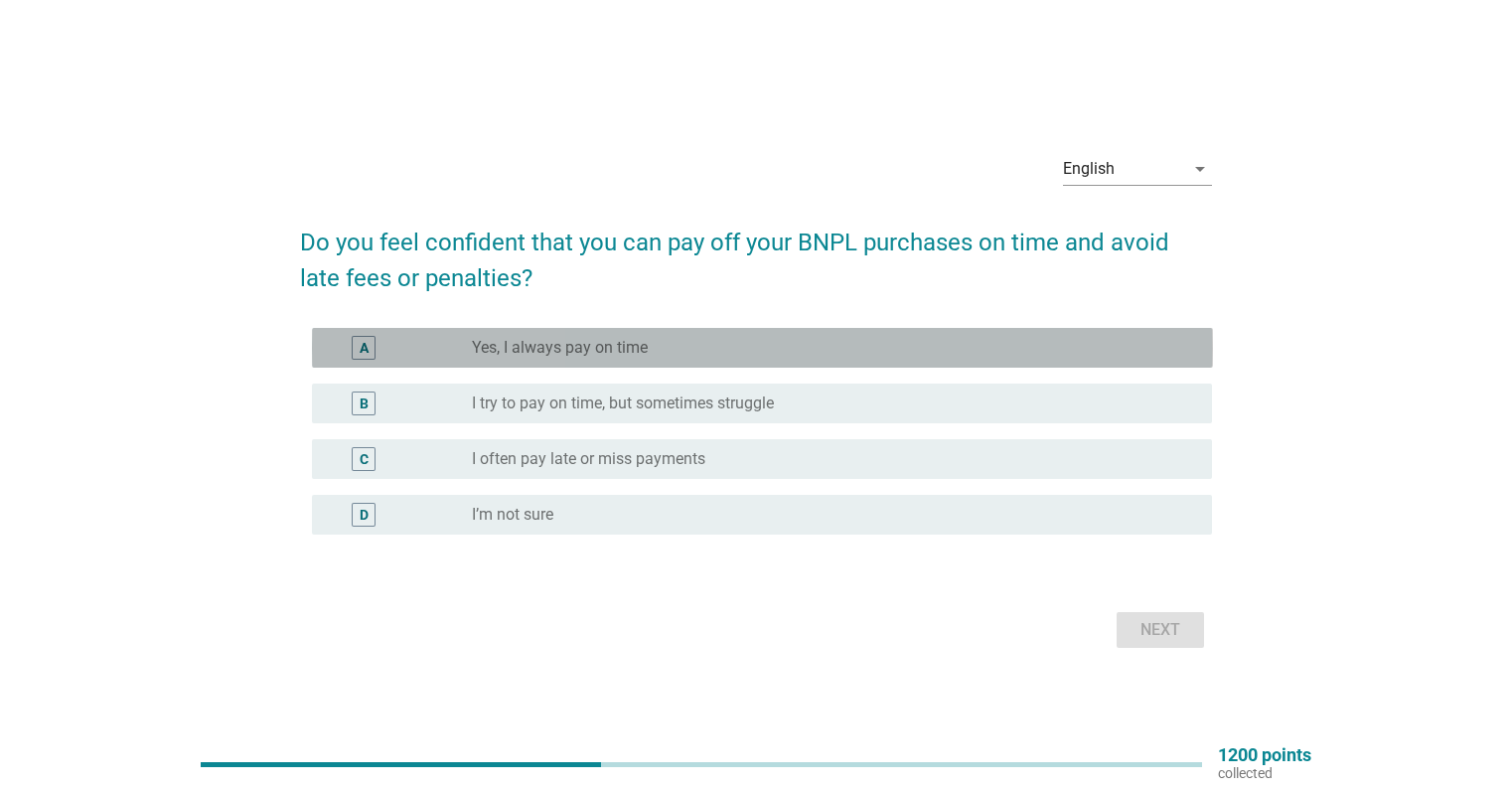 click on "Yes, I always pay on time" at bounding box center (559, 348) 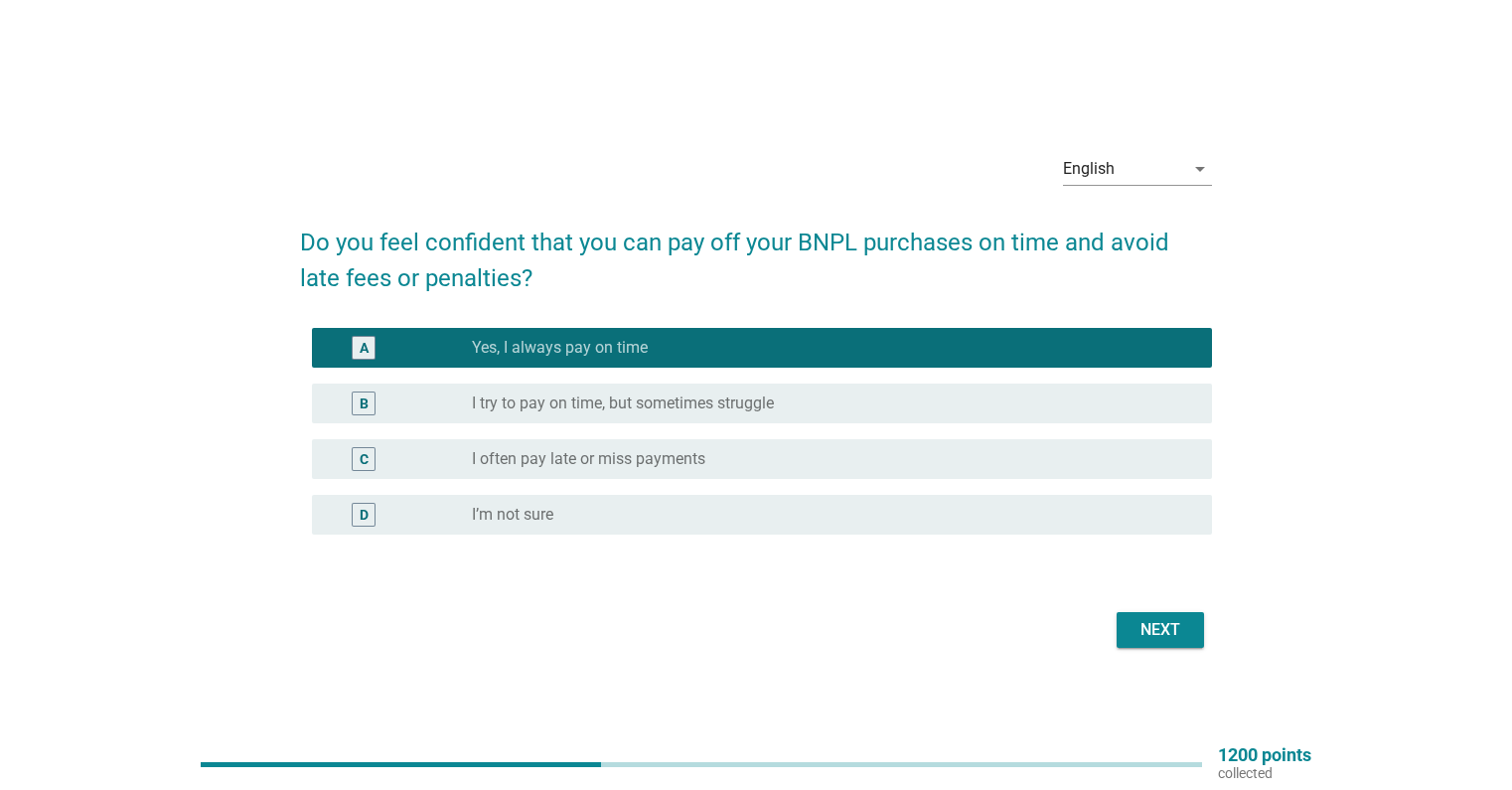 click on "Next" at bounding box center (1160, 630) 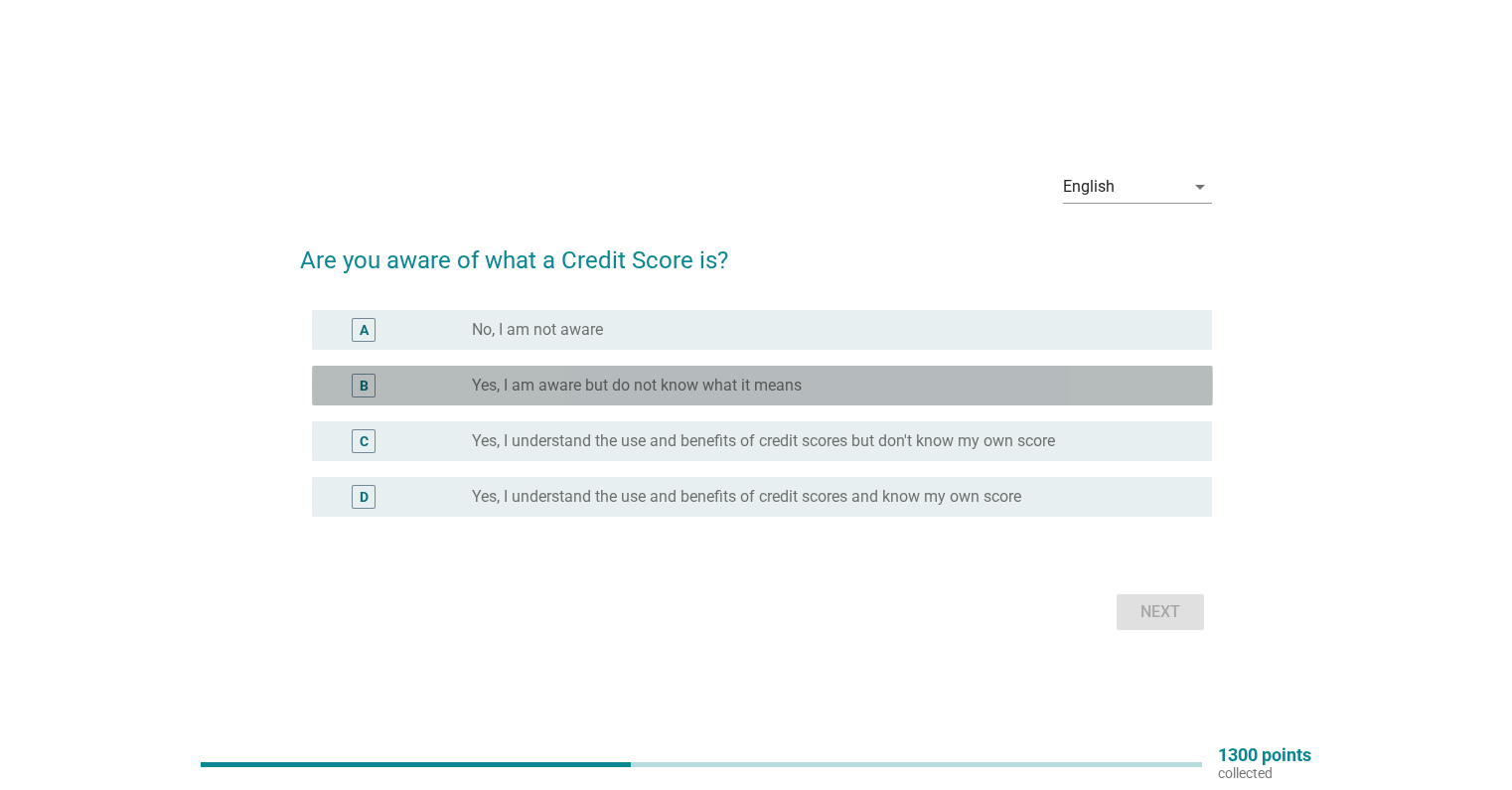 click on "Yes, I am aware but do not know what it means" at bounding box center [637, 386] 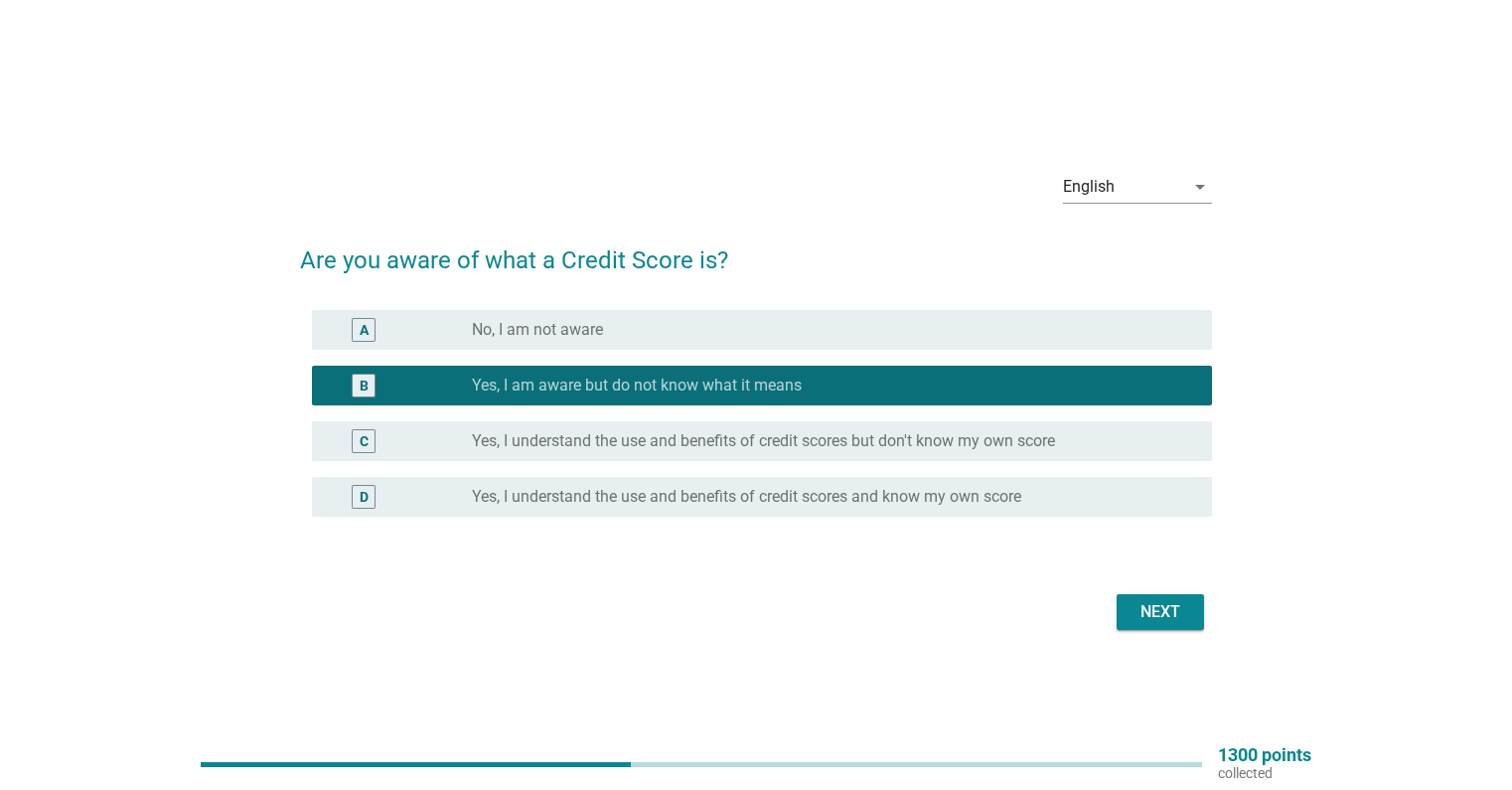 click on "Yes, I understand the use and benefits of credit scores but don't know my own score" at bounding box center [763, 441] 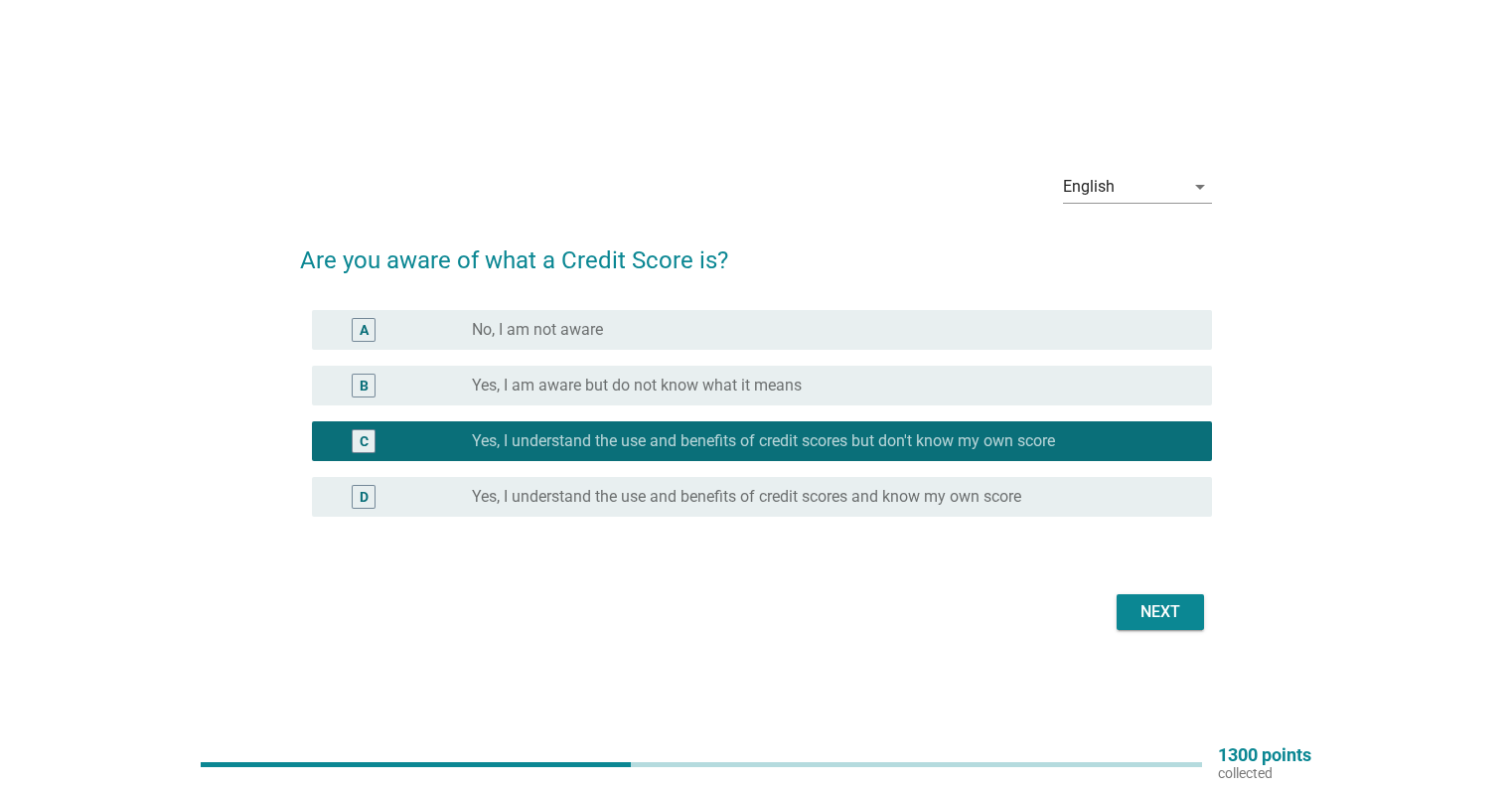 click on "Next" at bounding box center (1160, 612) 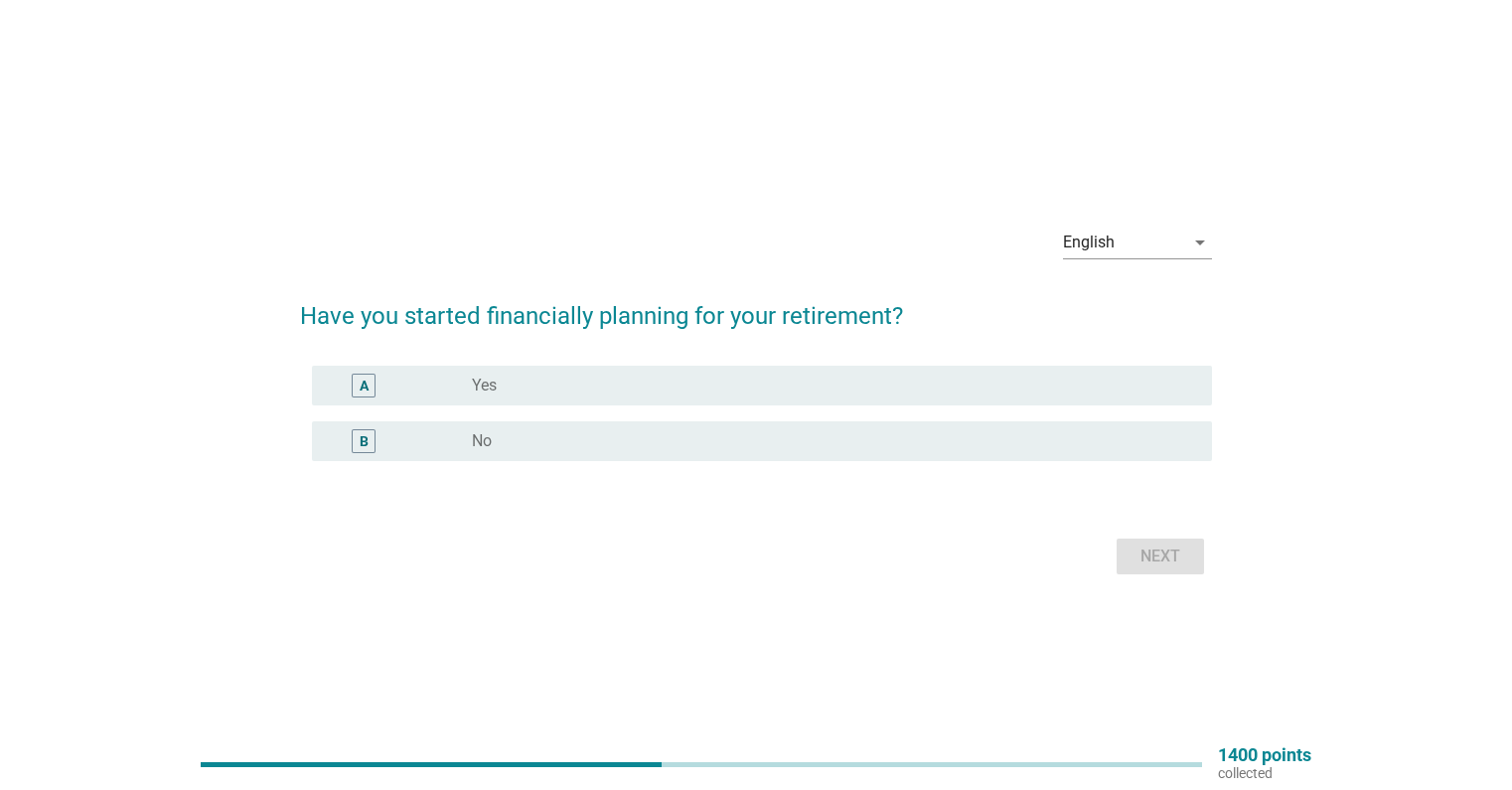 click on "A" at bounding box center [364, 386] 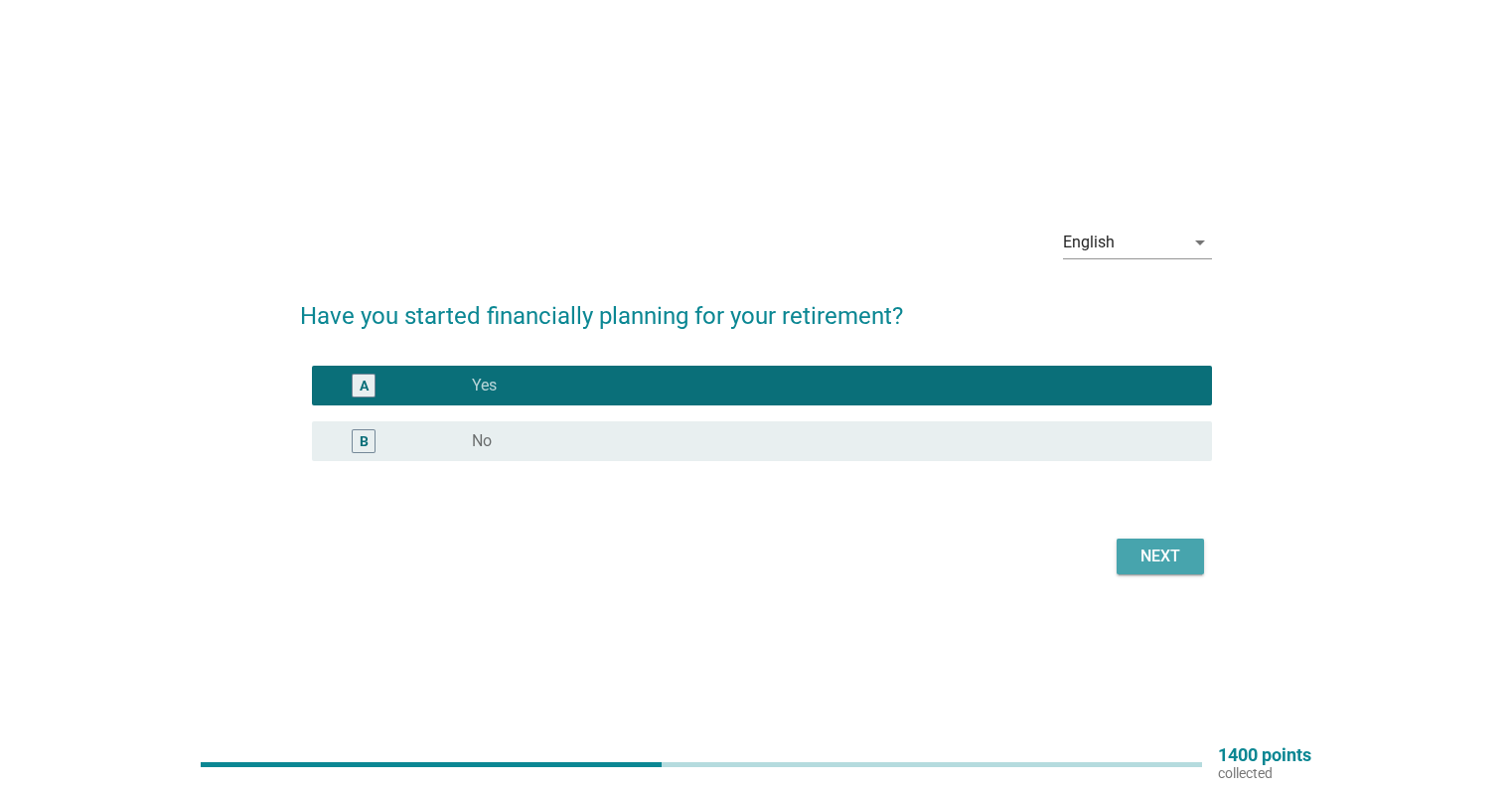 click on "Next" at bounding box center (1160, 556) 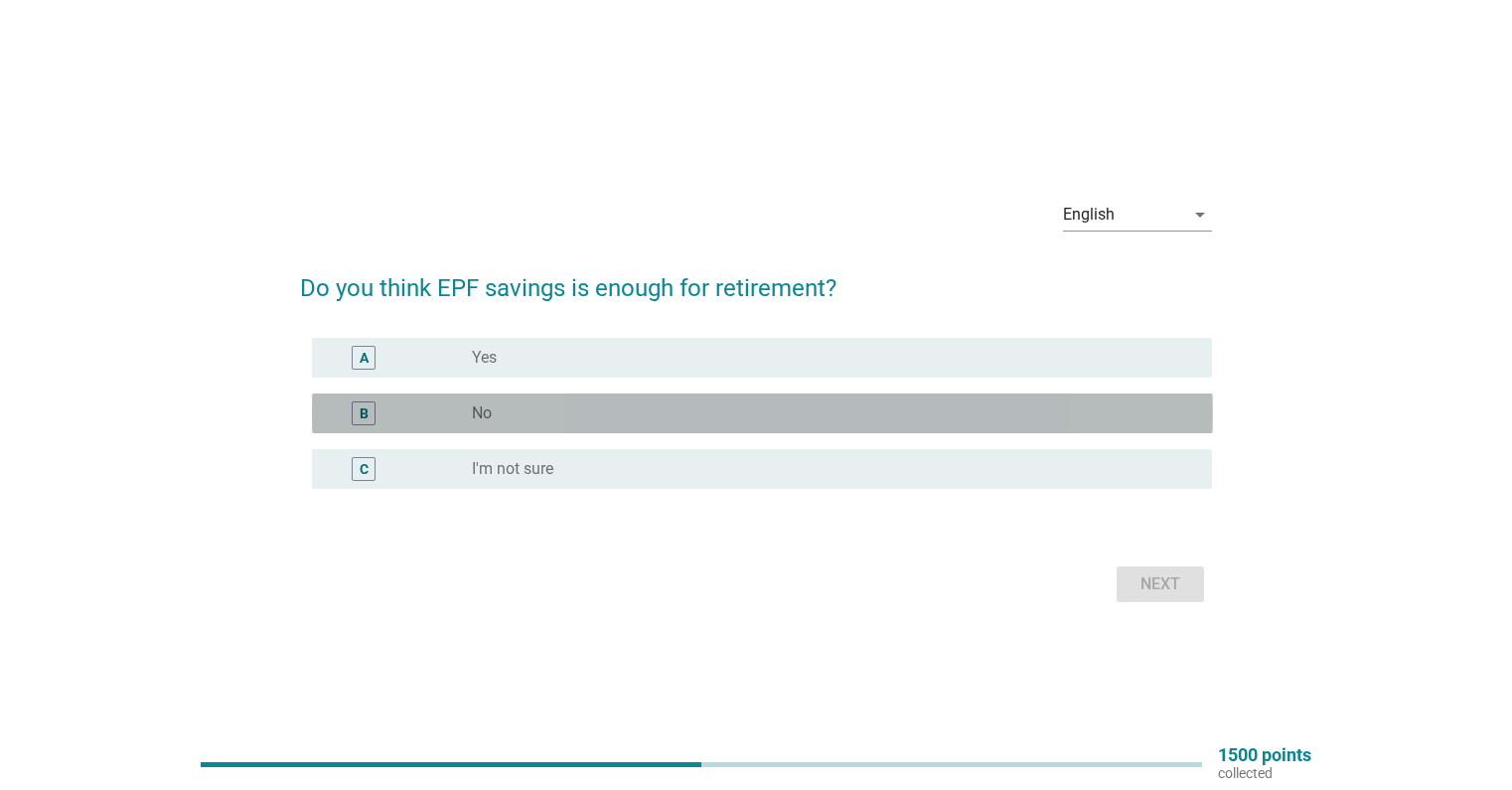 drag, startPoint x: 491, startPoint y: 403, endPoint x: 874, endPoint y: 546, distance: 408.82515 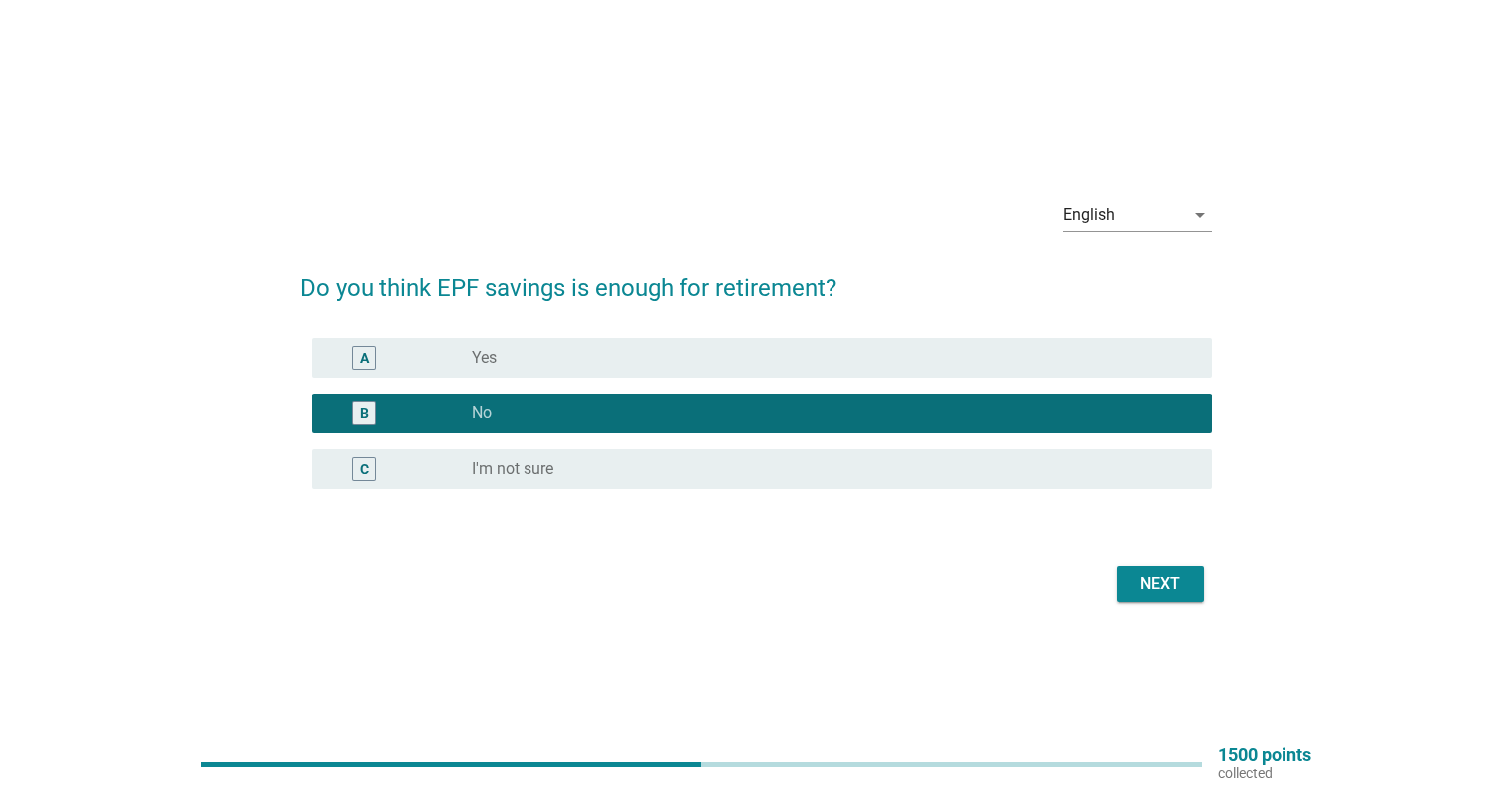 click on "Next" at bounding box center (1160, 584) 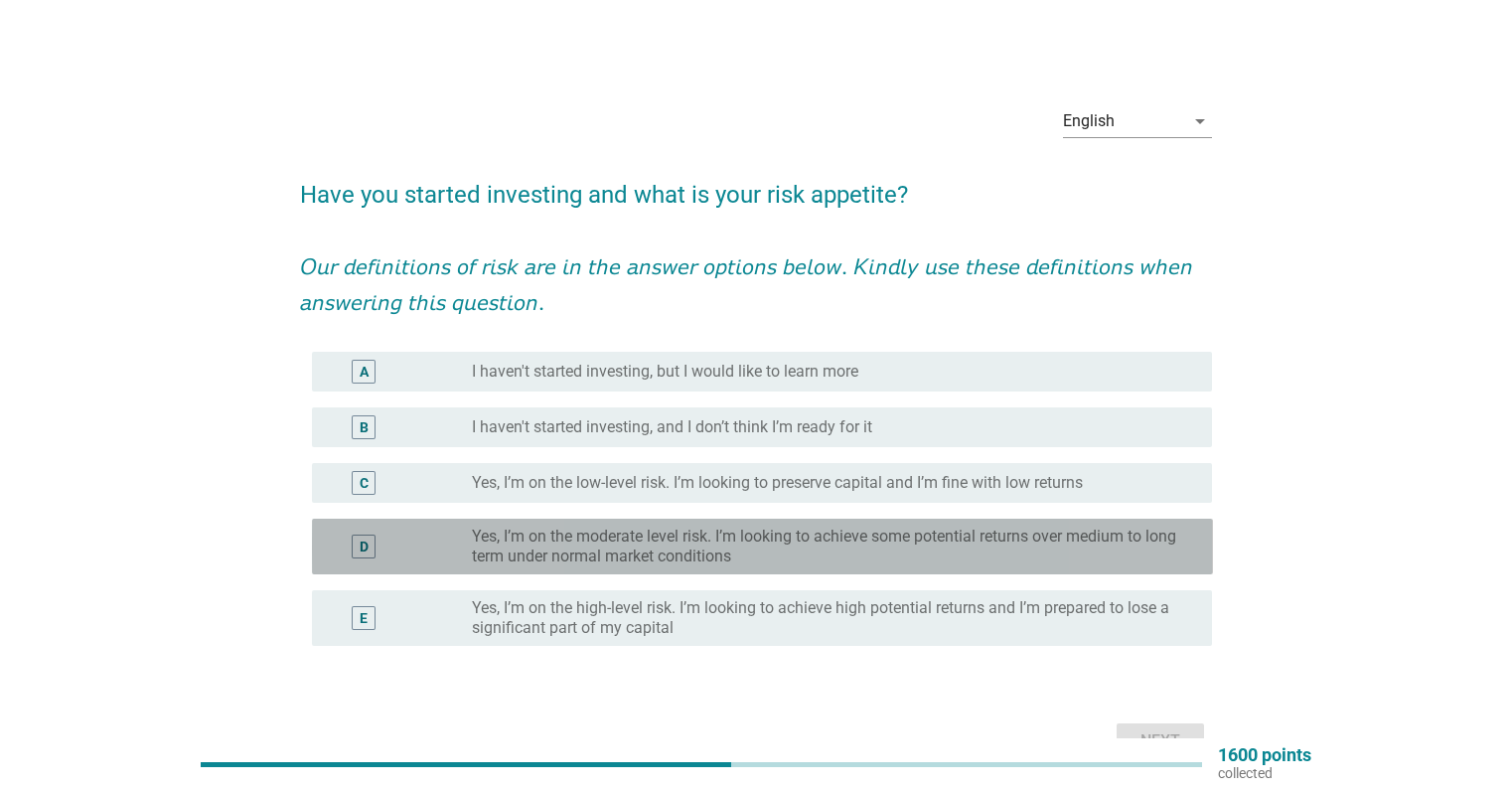click on "D     radio_button_unchecked Yes, I’m on the moderate level risk. I’m looking to achieve some potential returns over medium to long term under normal market conditions" at bounding box center [762, 547] 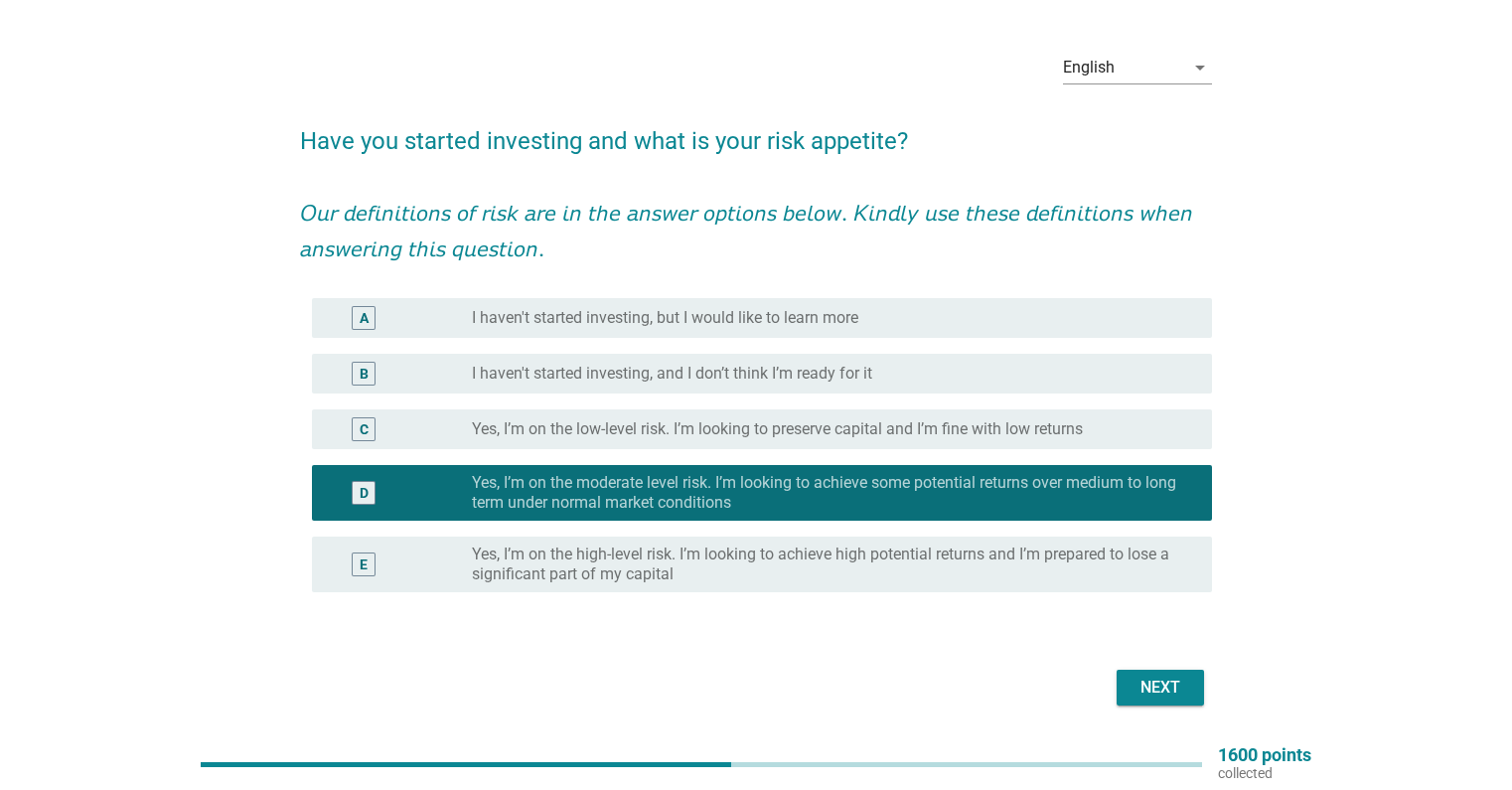 scroll, scrollTop: 99, scrollLeft: 0, axis: vertical 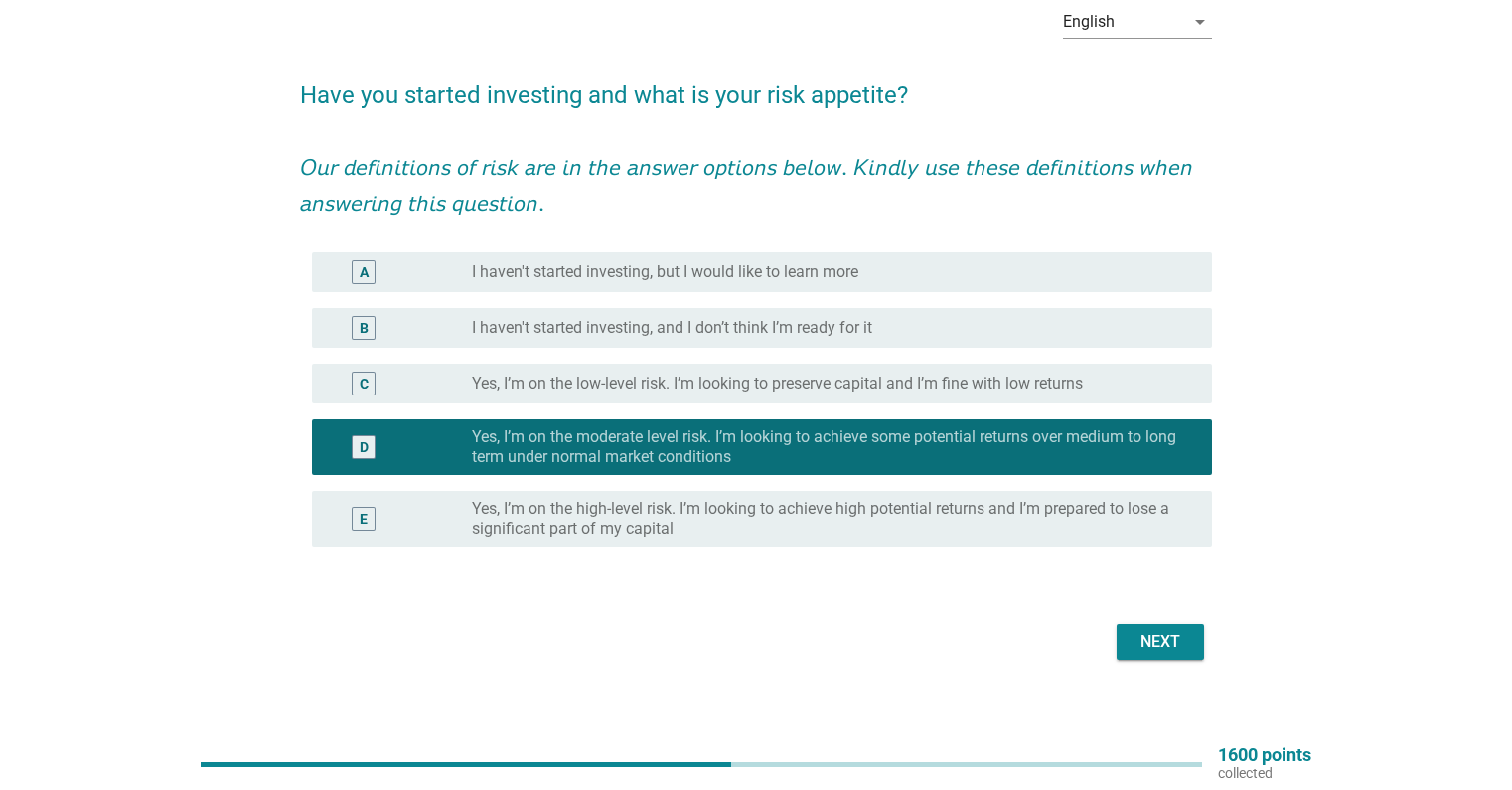 click on "Next" at bounding box center (1160, 642) 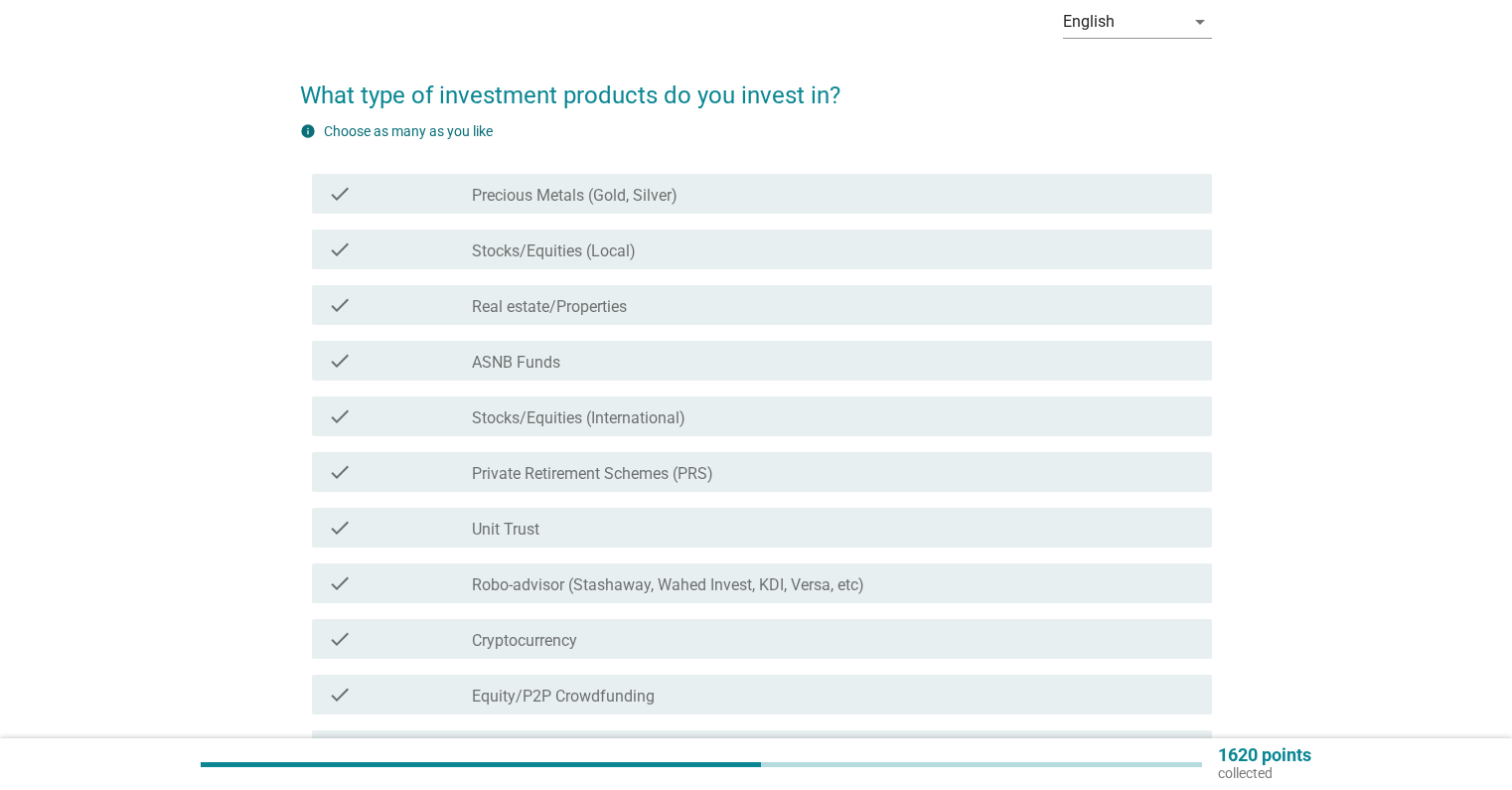 scroll, scrollTop: 0, scrollLeft: 0, axis: both 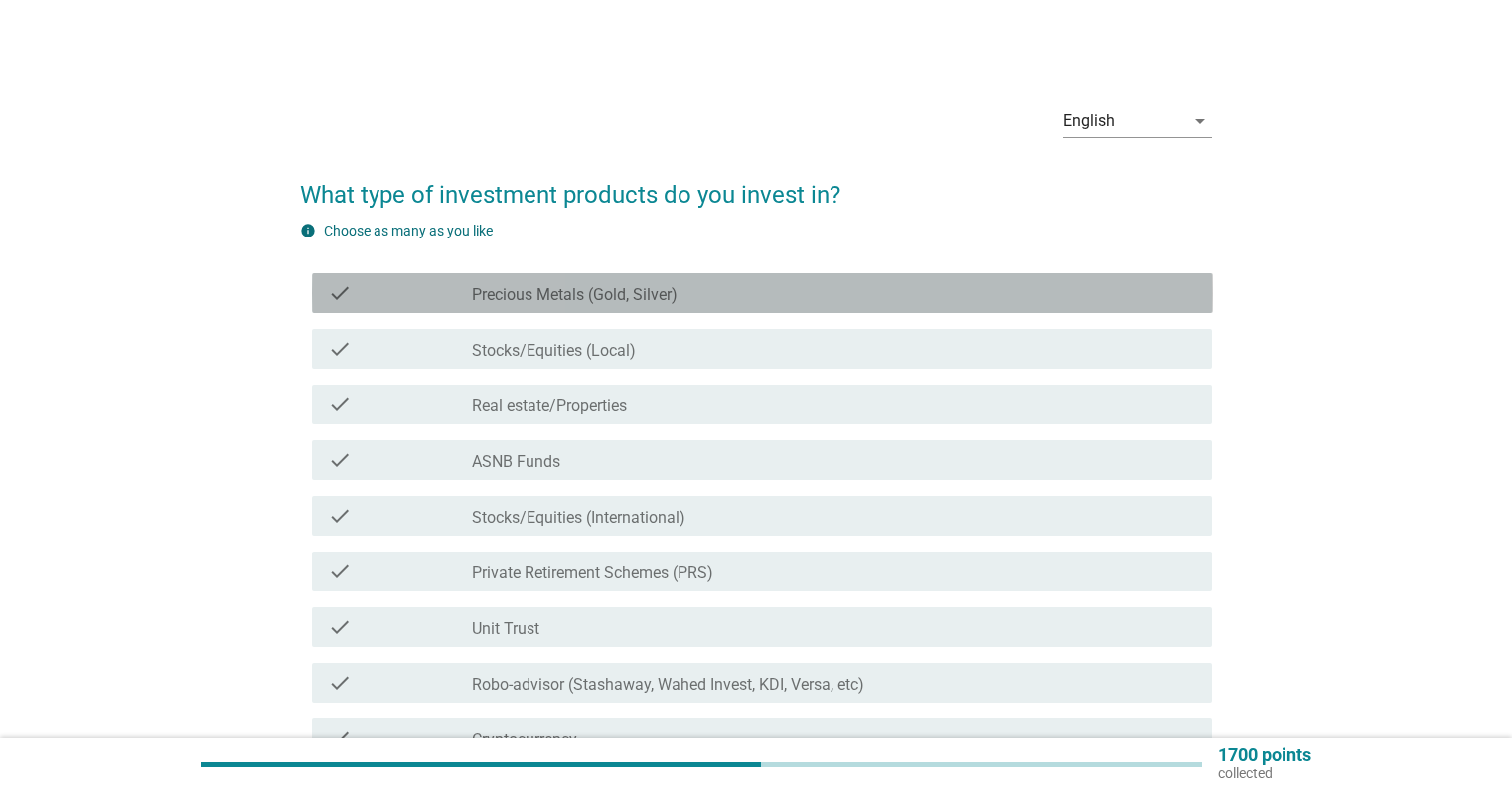 click on "check_box_outline_blank Precious Metals (Gold, Silver)" at bounding box center (833, 293) 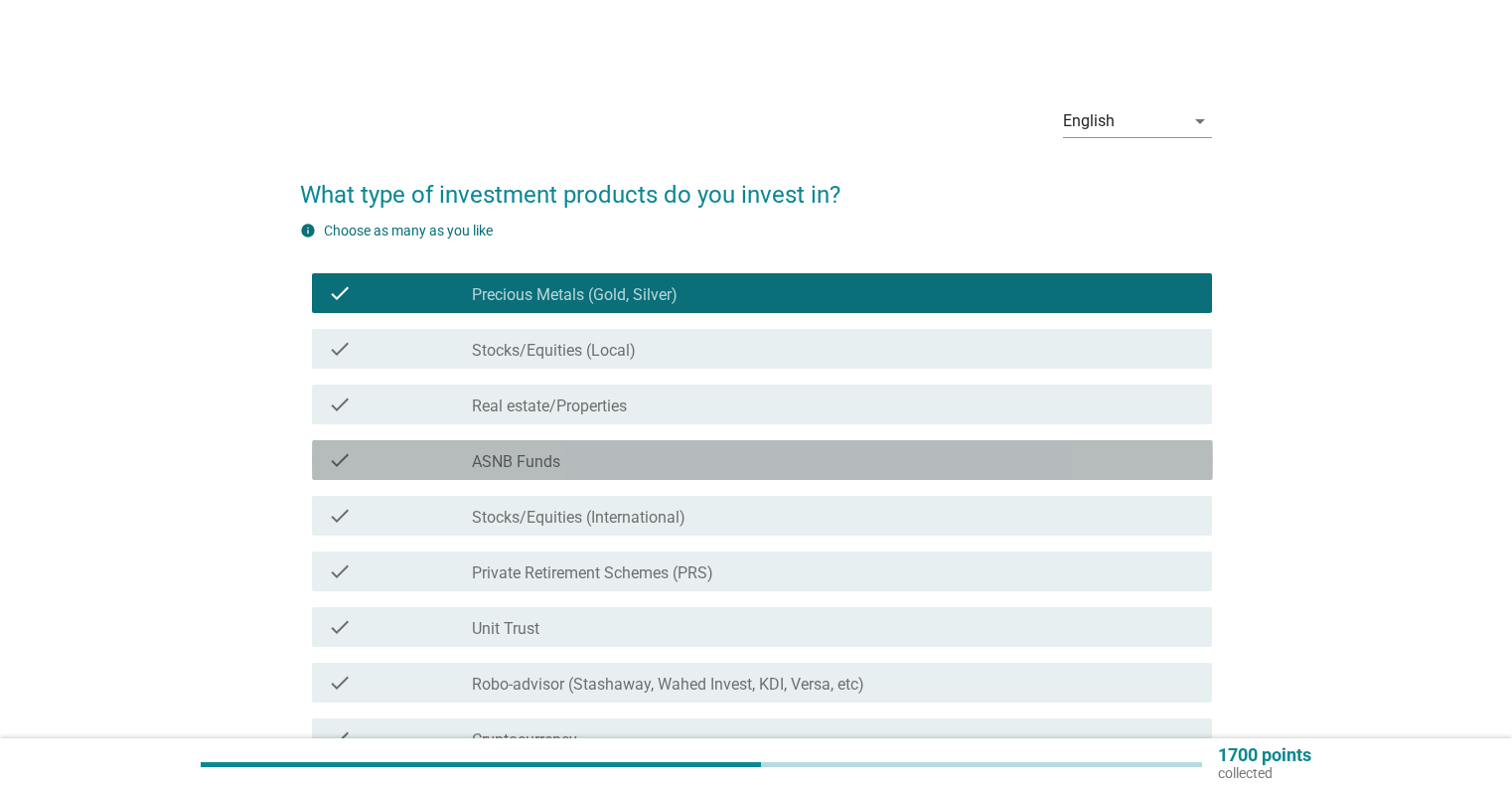 click on "check_box_outline_blank ASNB Funds" at bounding box center (833, 460) 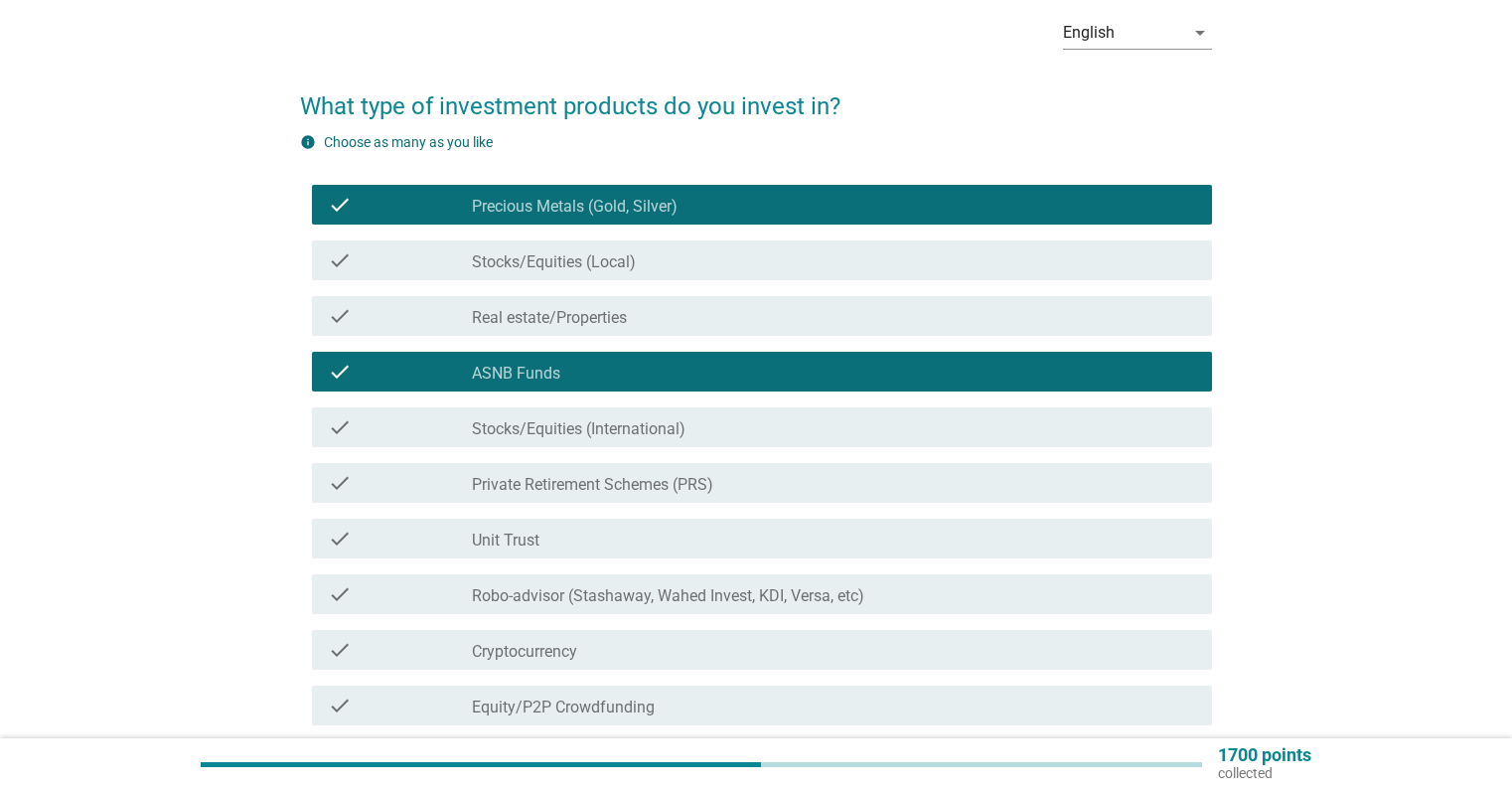 scroll, scrollTop: 298, scrollLeft: 0, axis: vertical 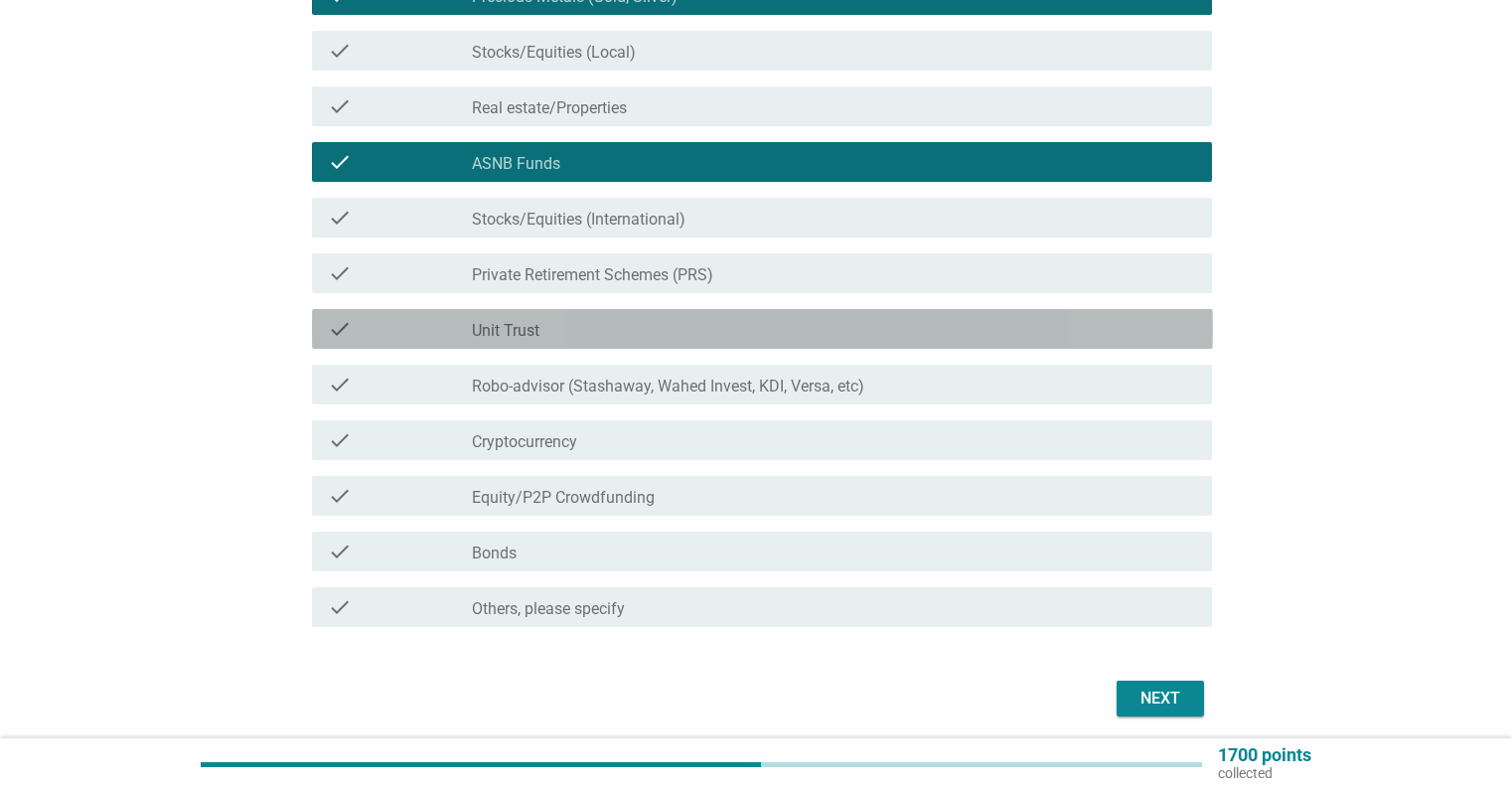 click on "check_box_outline_blank Unit Trust" at bounding box center (833, 329) 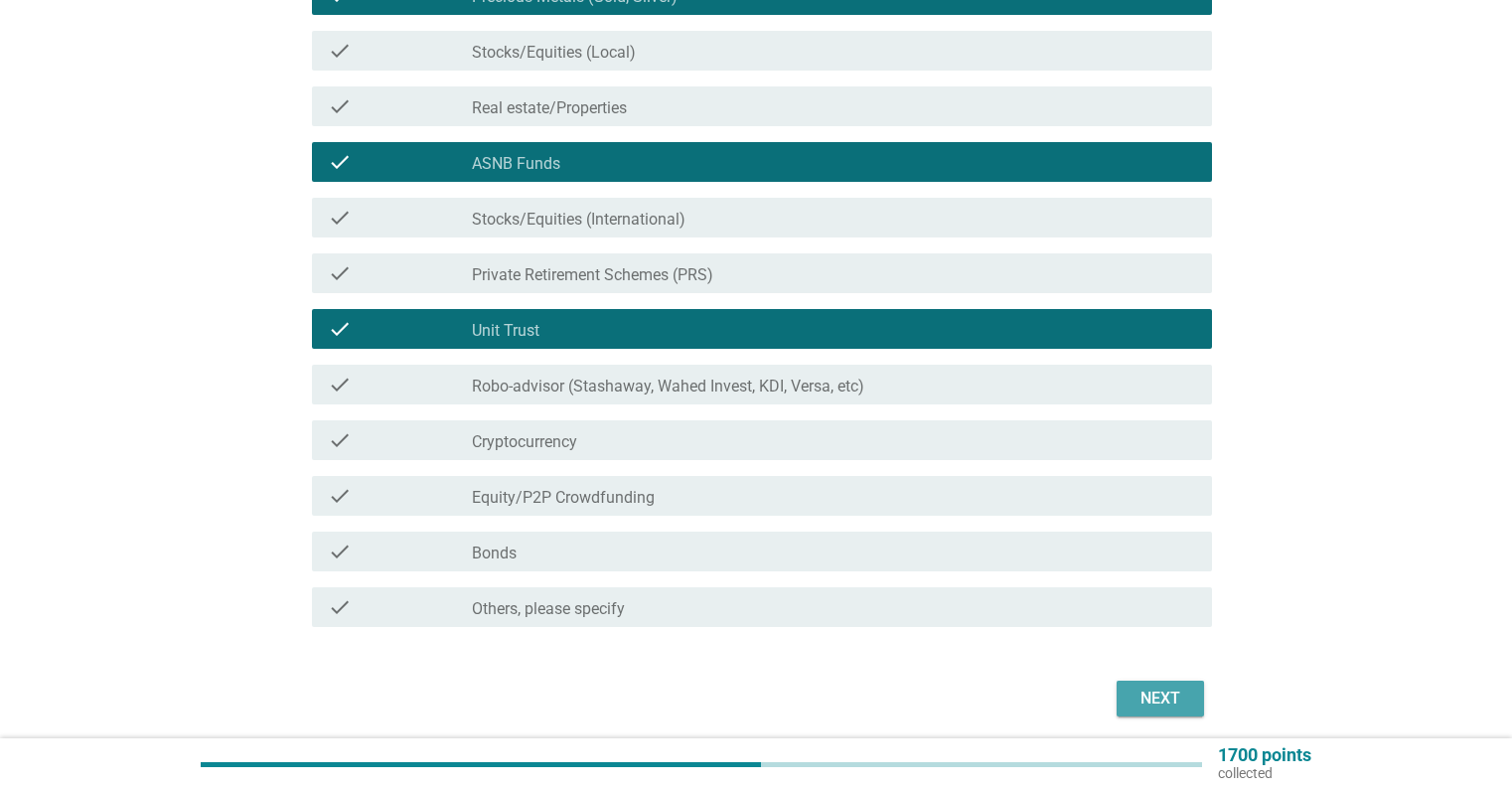 click on "Next" at bounding box center [1160, 699] 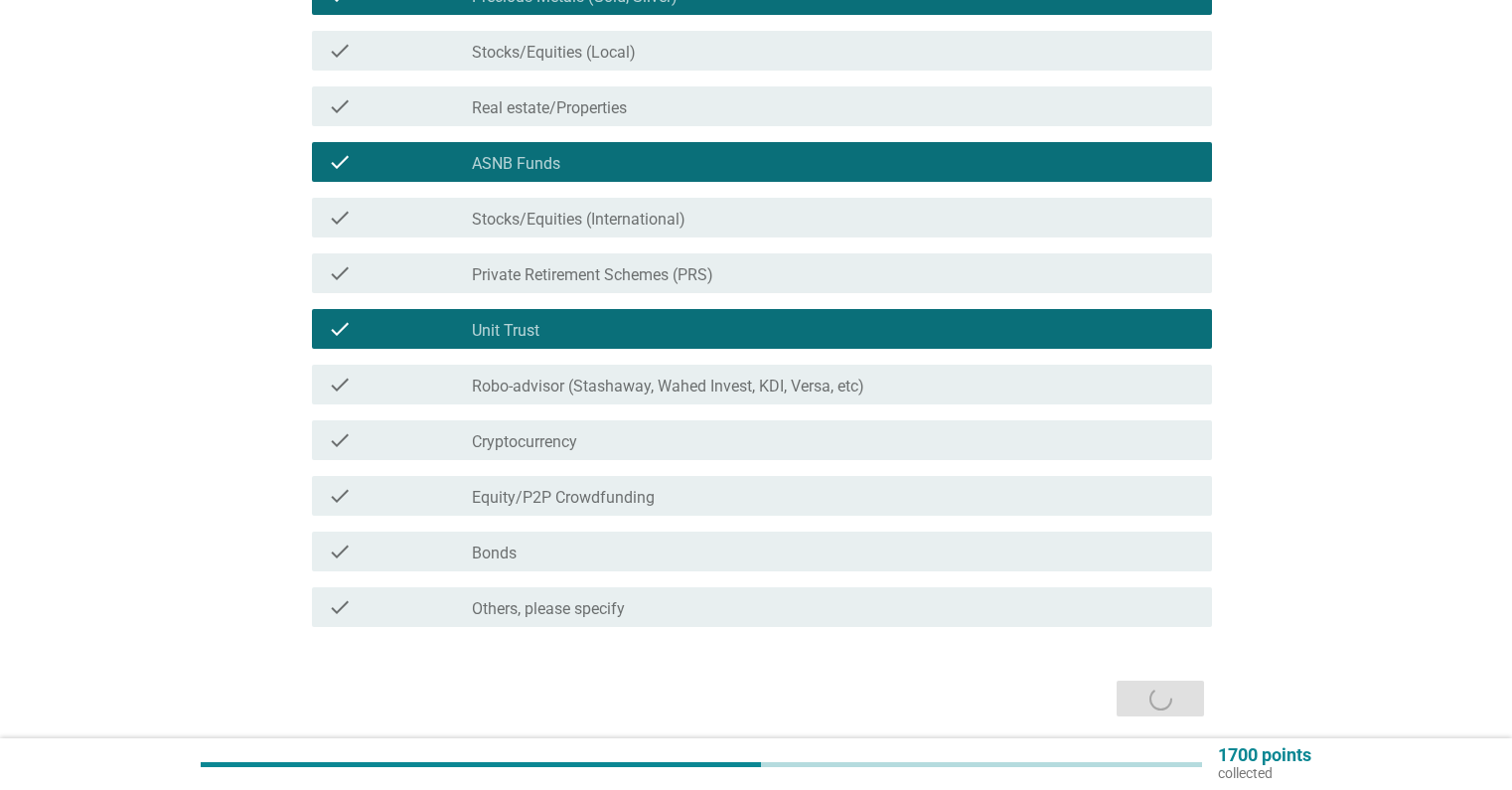 scroll, scrollTop: 0, scrollLeft: 0, axis: both 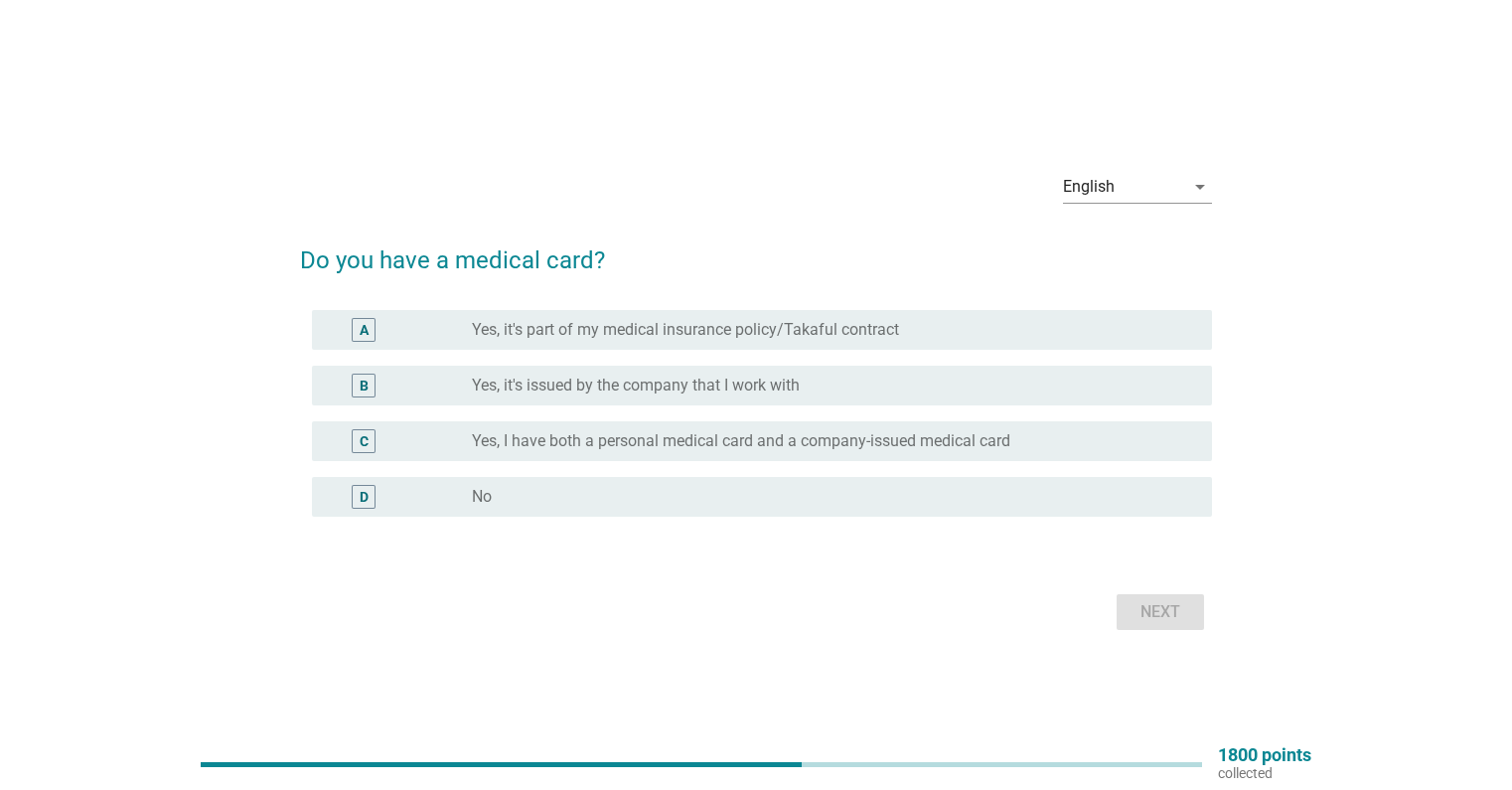 click on "Yes, it's issued by the company that I work with" at bounding box center [636, 386] 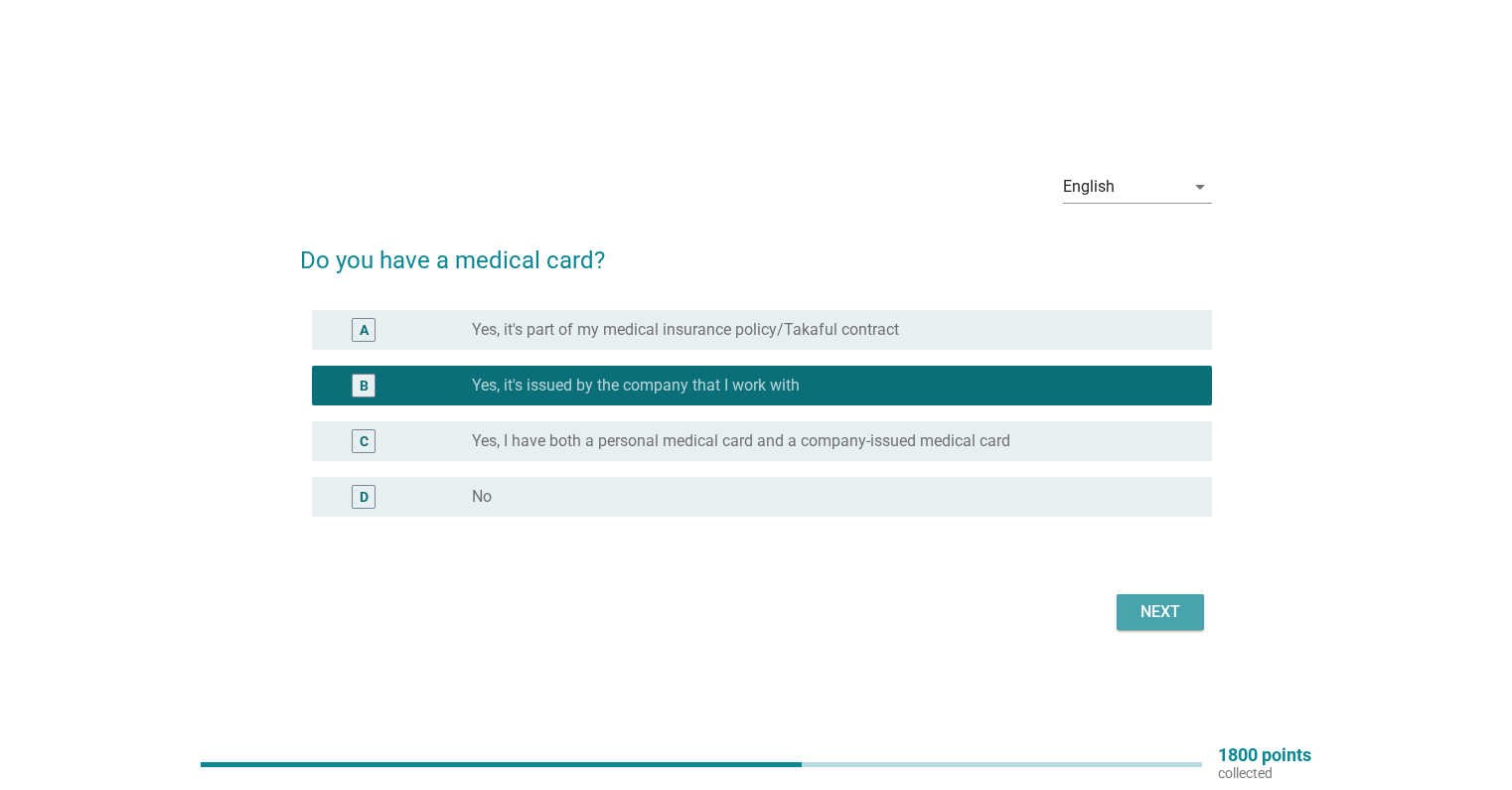 click on "Next" at bounding box center (1160, 612) 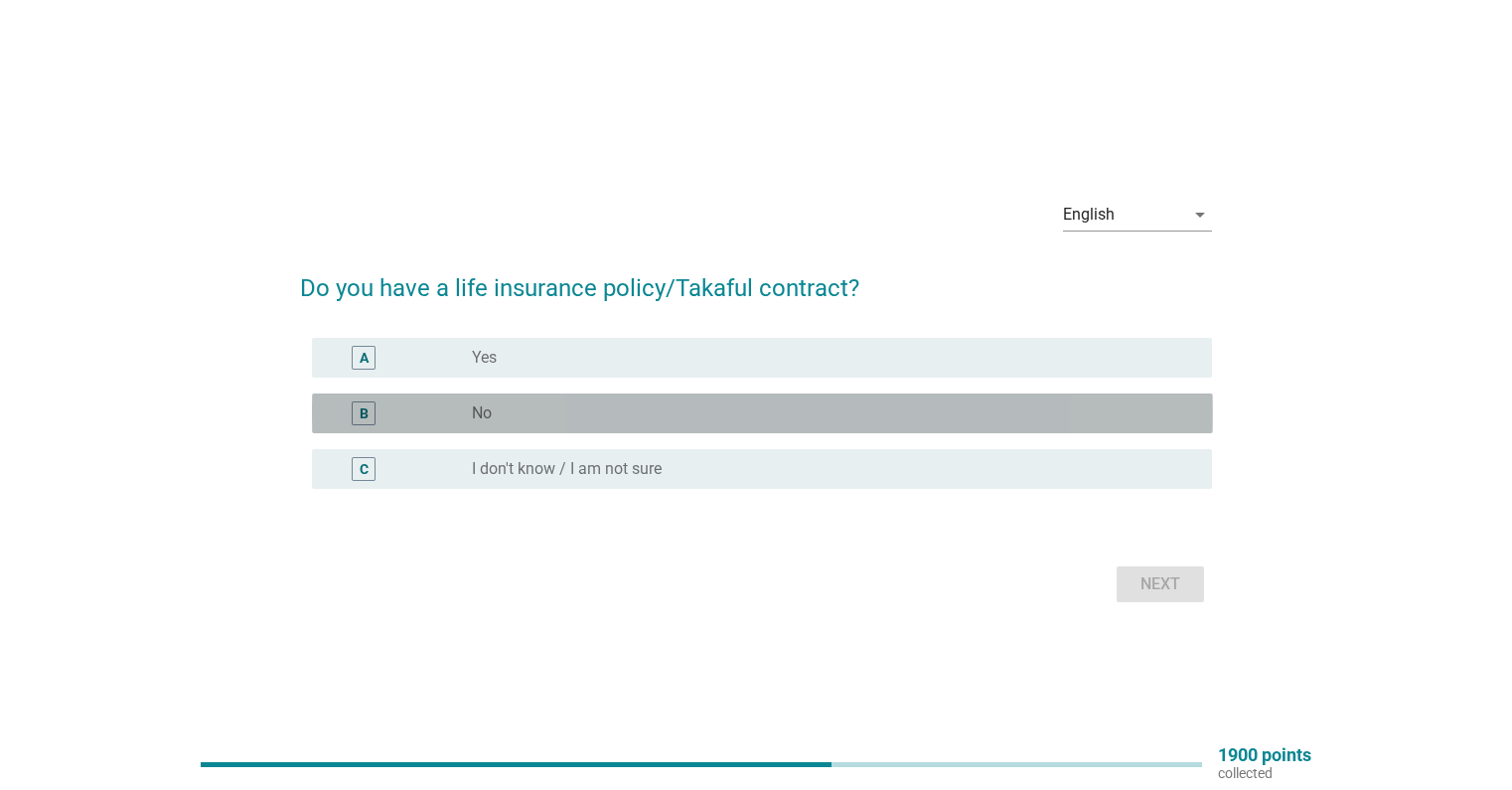 click on "radio_button_unchecked No" at bounding box center (826, 413) 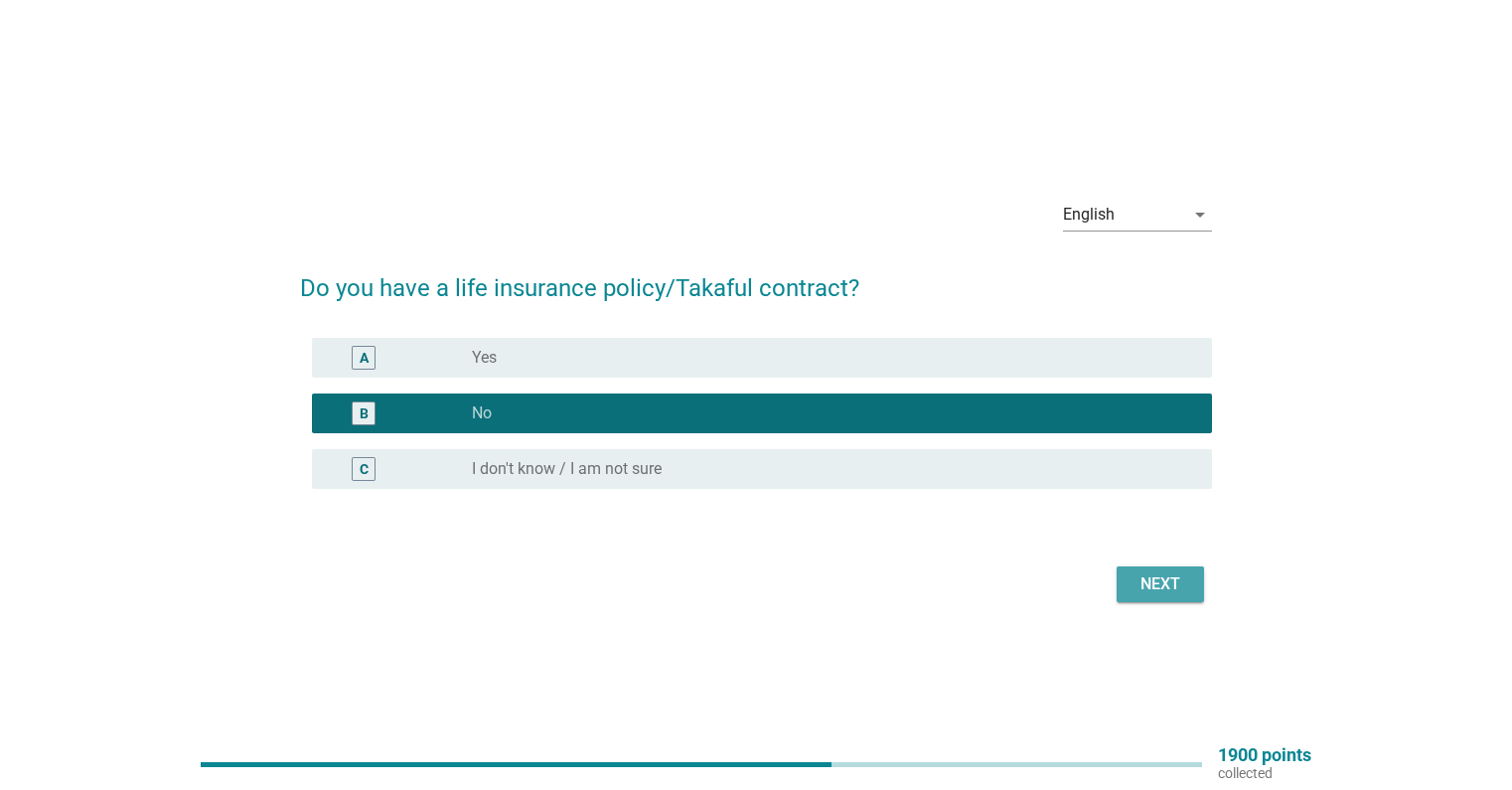 click on "Next" at bounding box center (1160, 584) 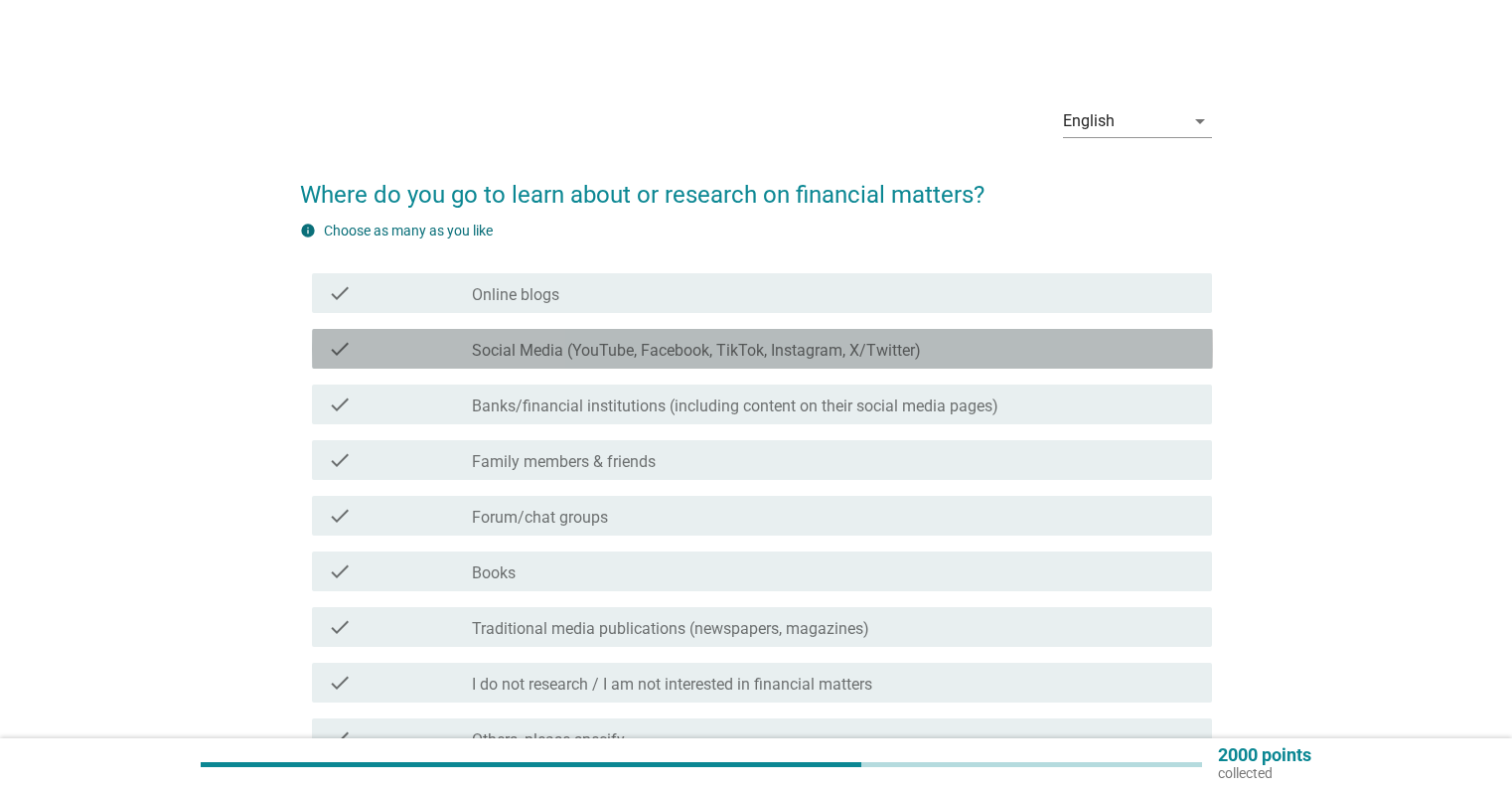 click on "Social Media (YouTube, Facebook, TikTok, Instagram, X/Twitter)" at bounding box center [696, 351] 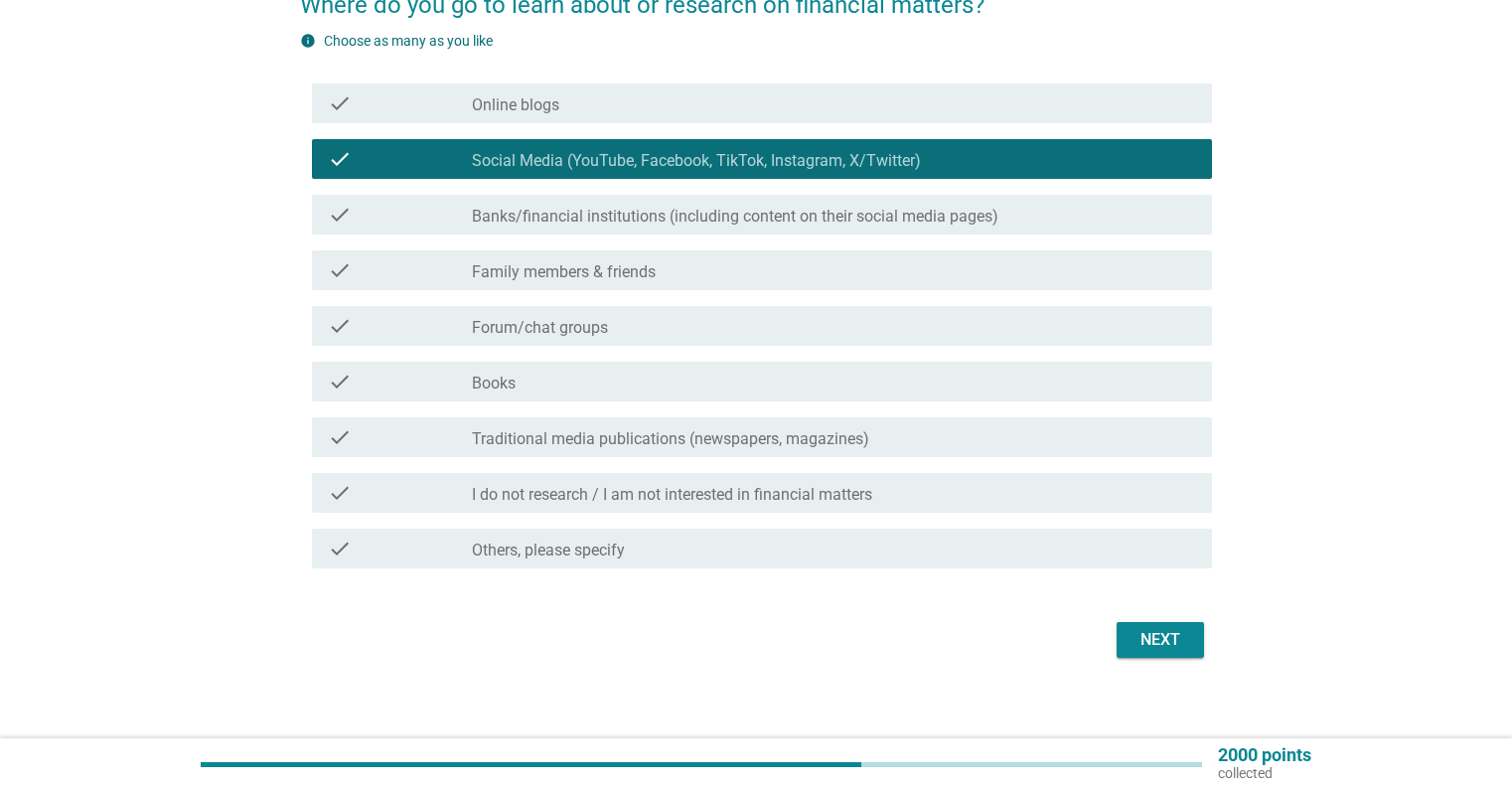 scroll, scrollTop: 205, scrollLeft: 0, axis: vertical 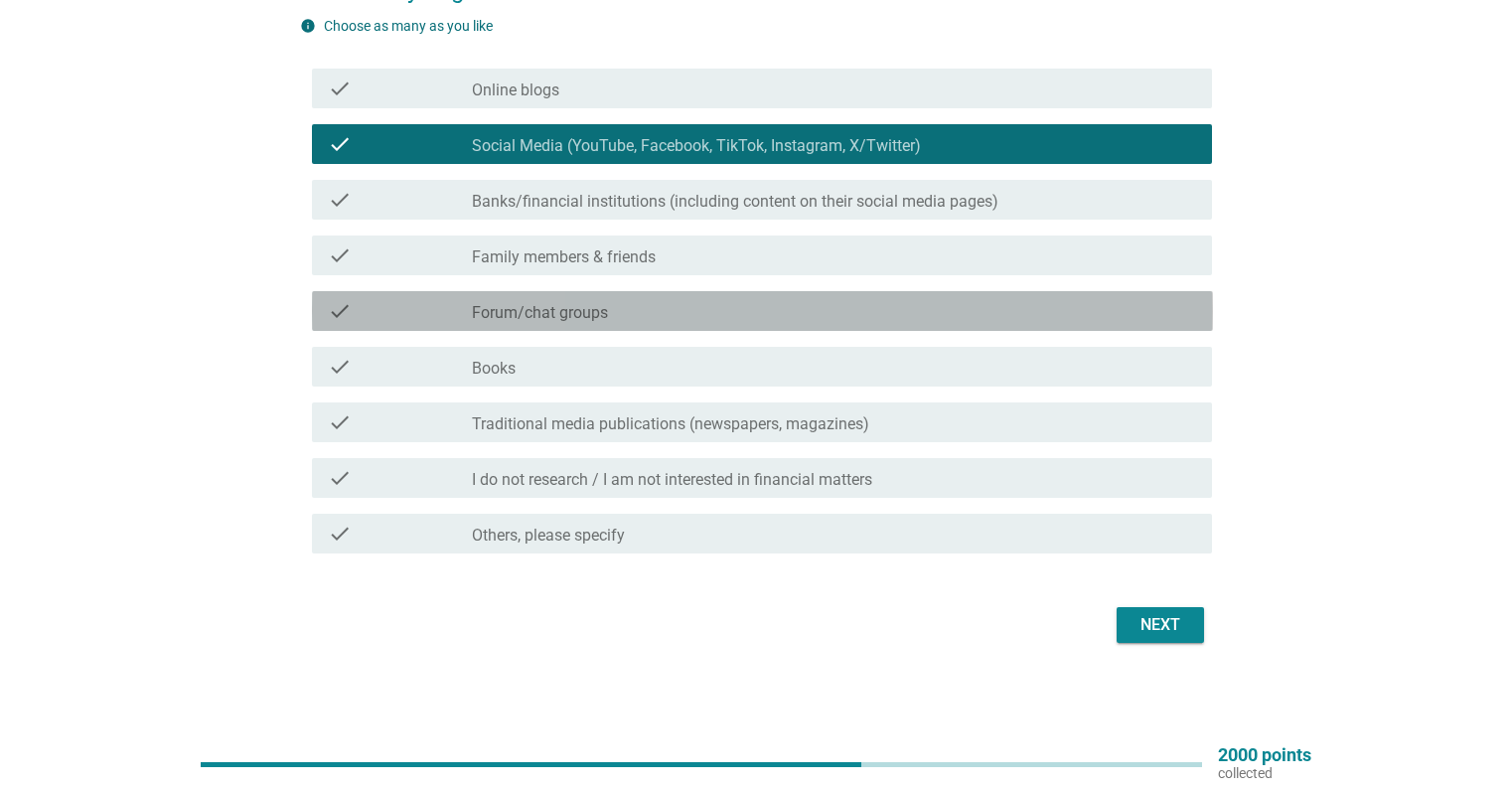 click on "Forum/chat groups" at bounding box center (539, 313) 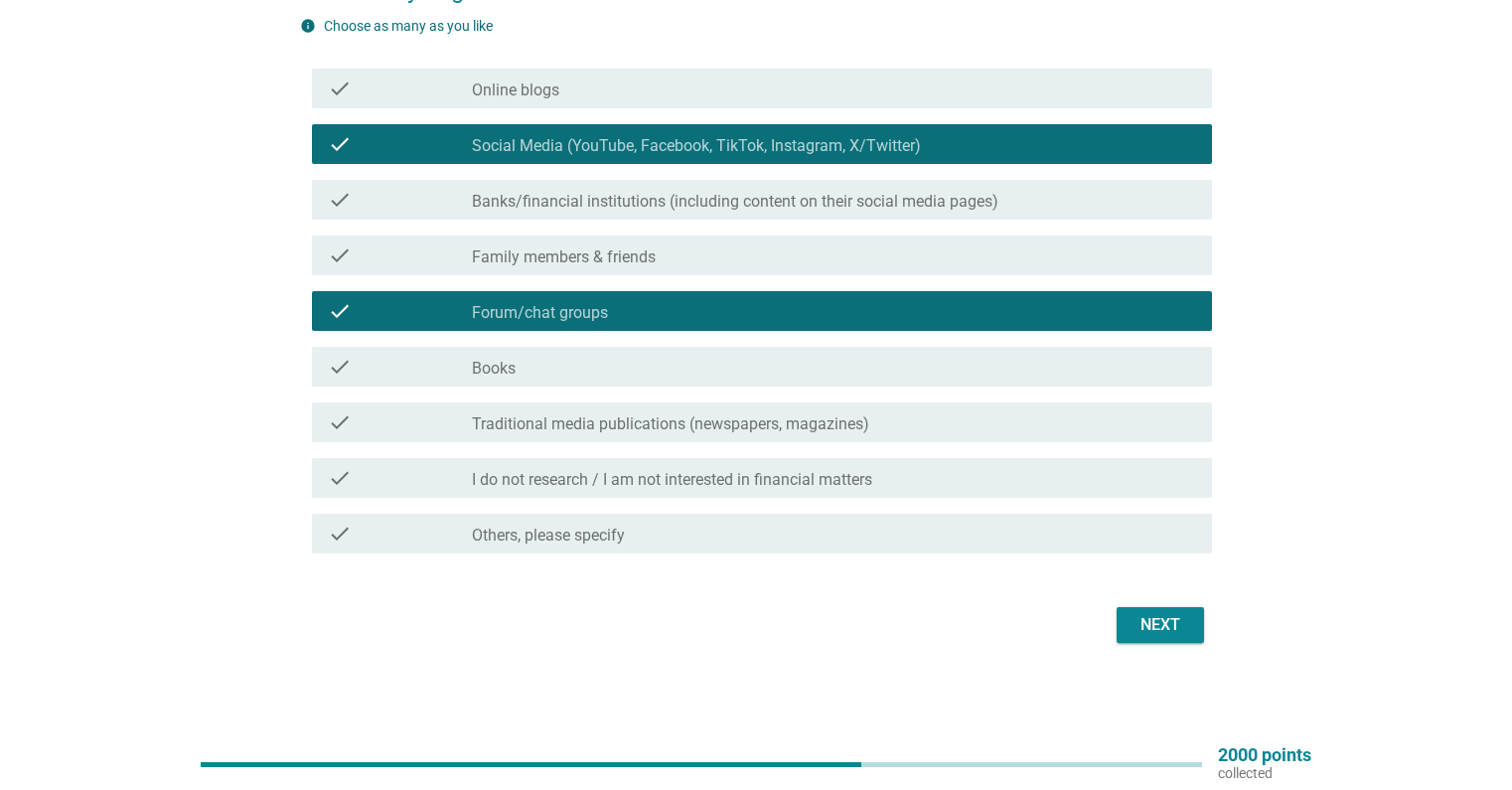 click on "Family members & friends" at bounding box center [563, 257] 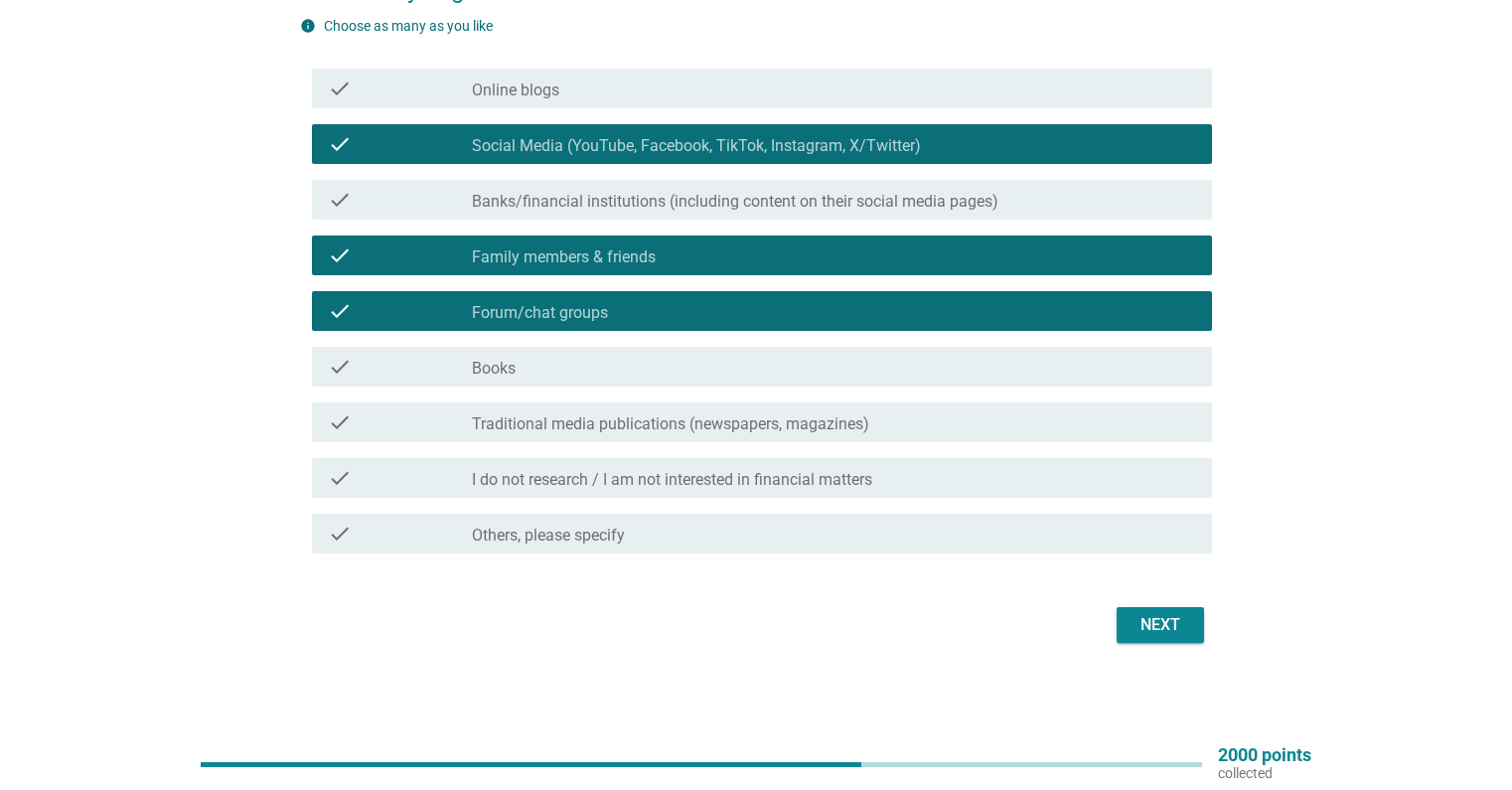 click on "Next" at bounding box center (1160, 625) 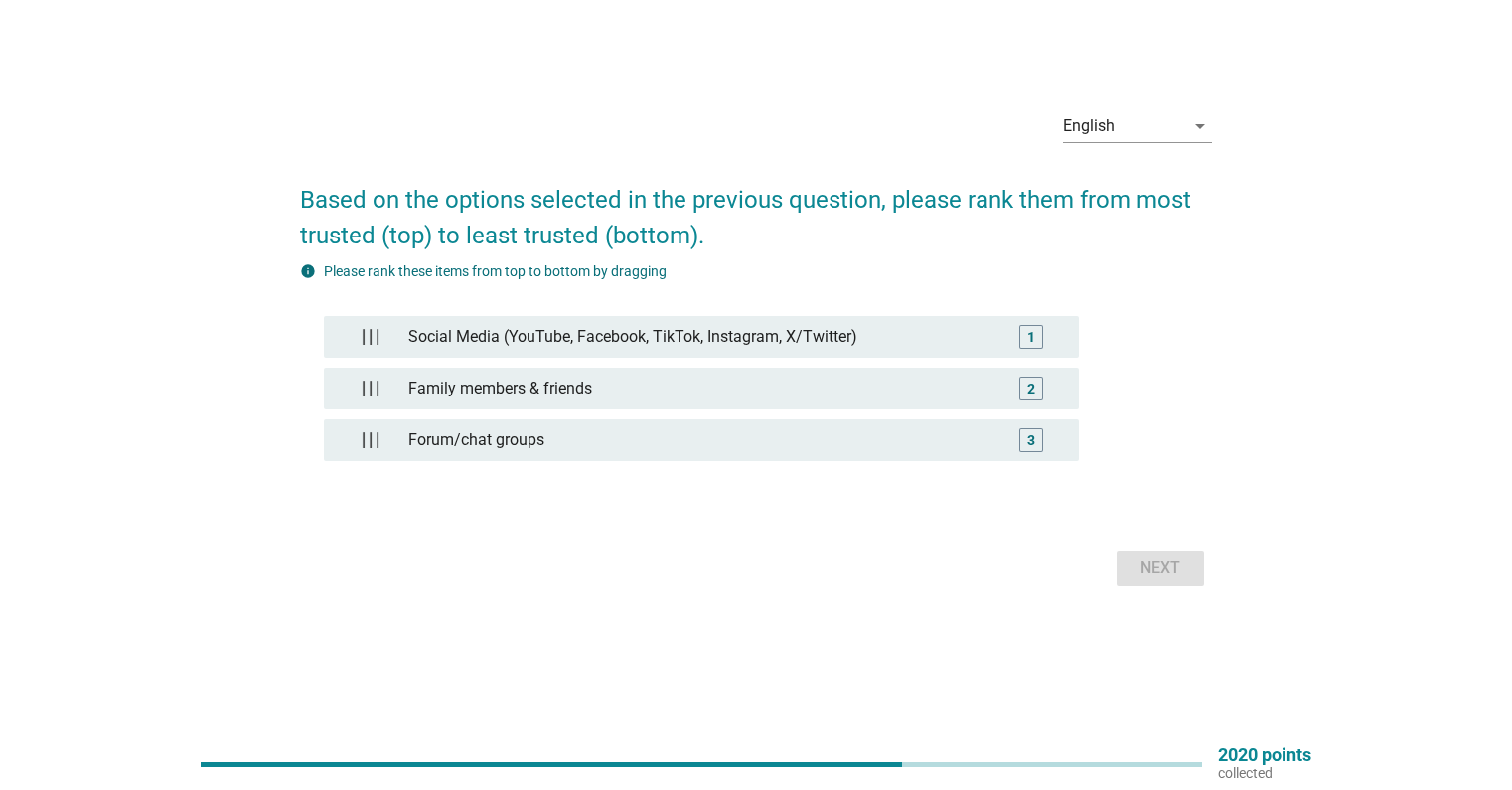 scroll, scrollTop: 0, scrollLeft: 0, axis: both 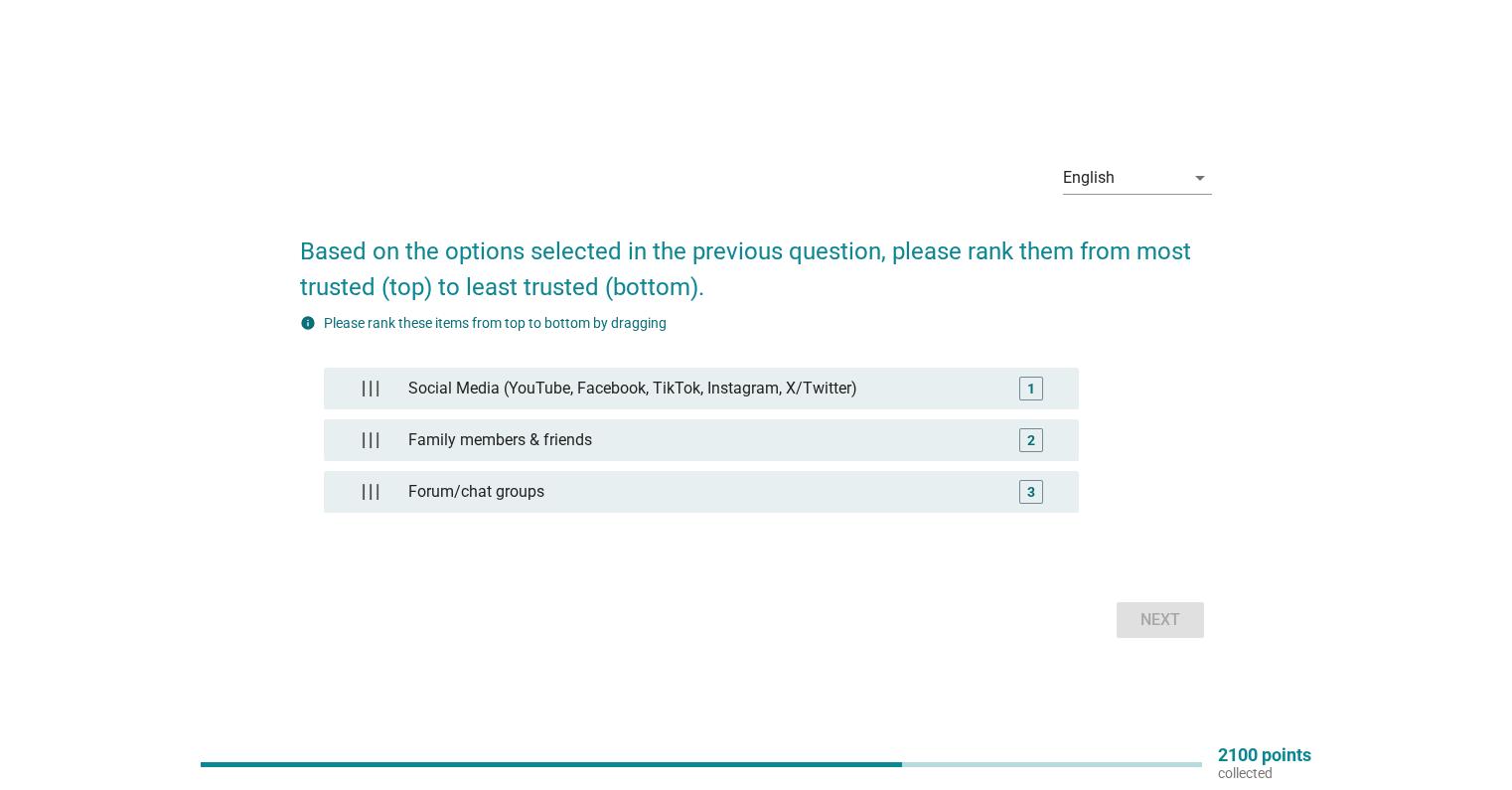 click on "Next" at bounding box center [756, 620] 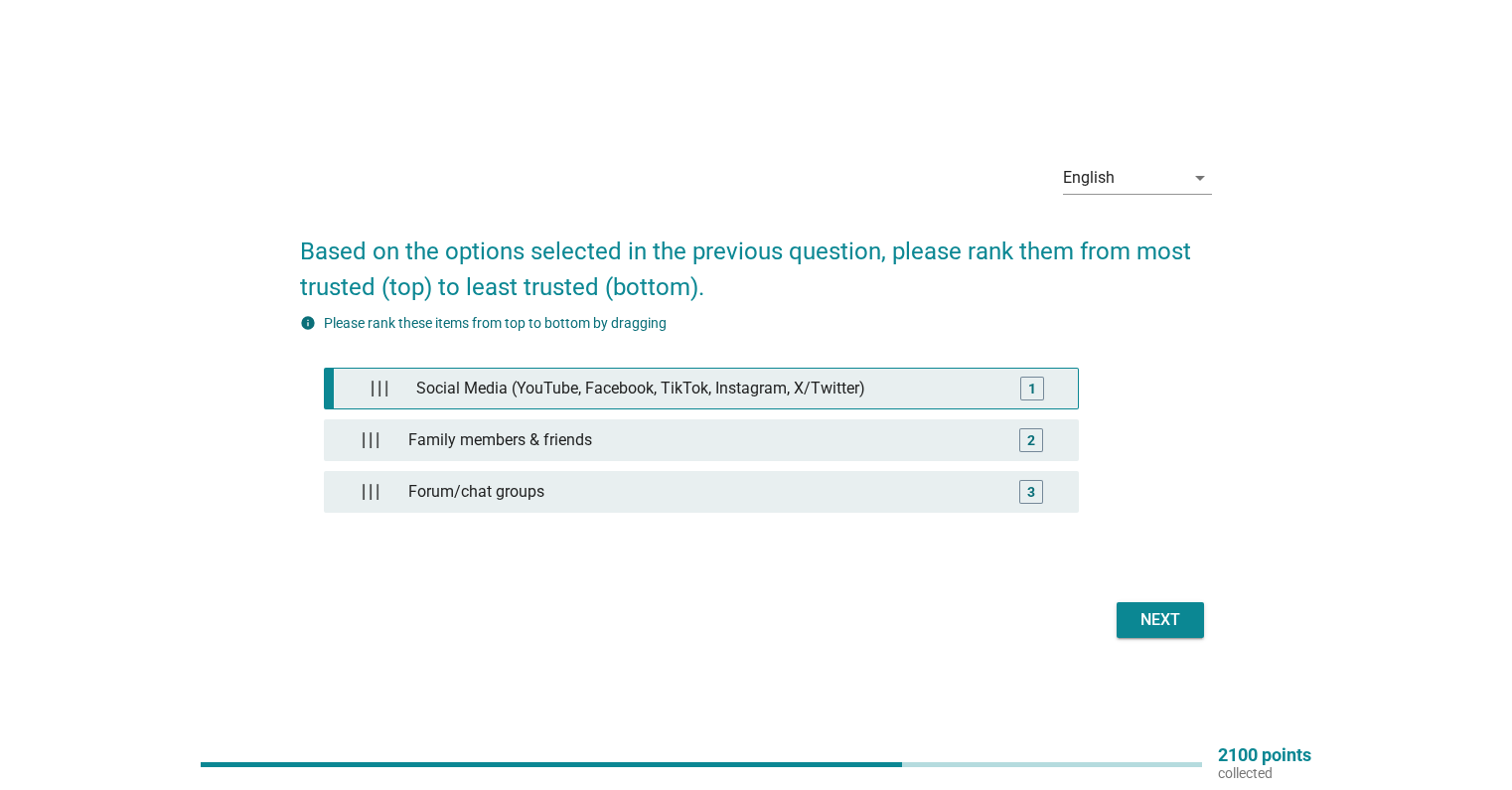 click on "Social Media (YouTube, Facebook, TikTok, Instagram, X/Twitter)" at bounding box center (704, 389) 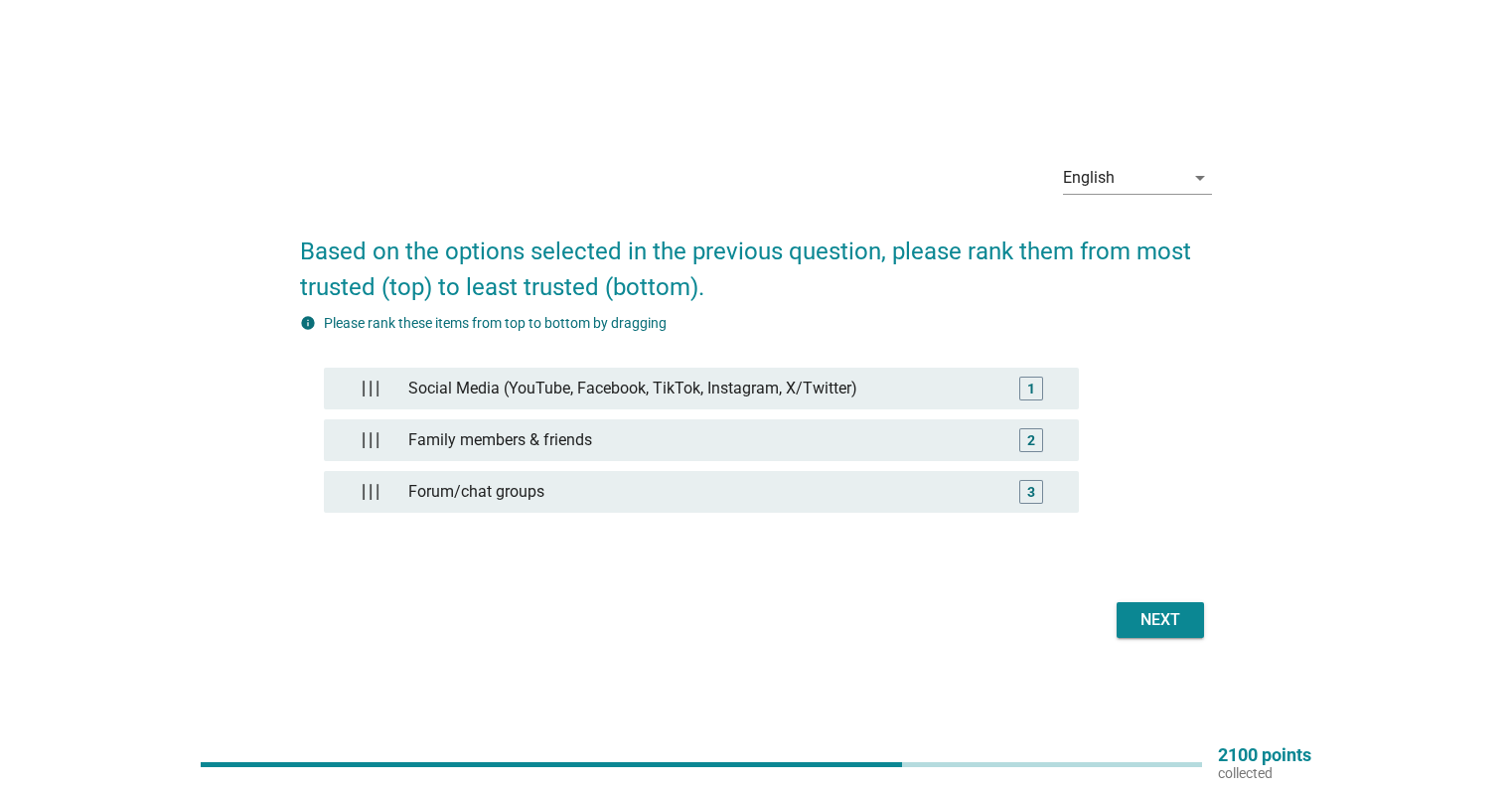 click on "Next" at bounding box center (1160, 620) 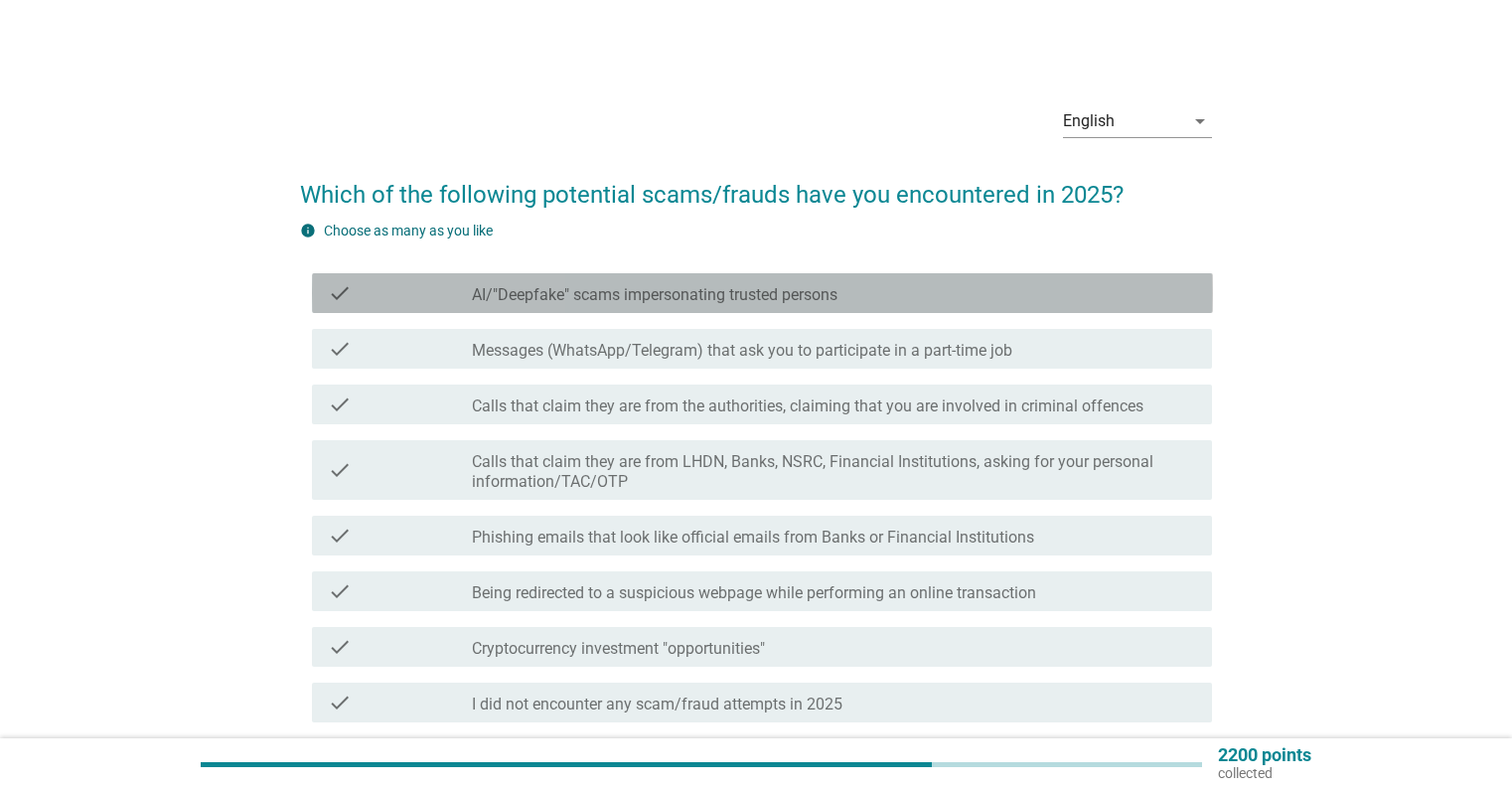 click on "check_box_outline_blank AI/"Deepfake" scams impersonating trusted persons" at bounding box center (833, 293) 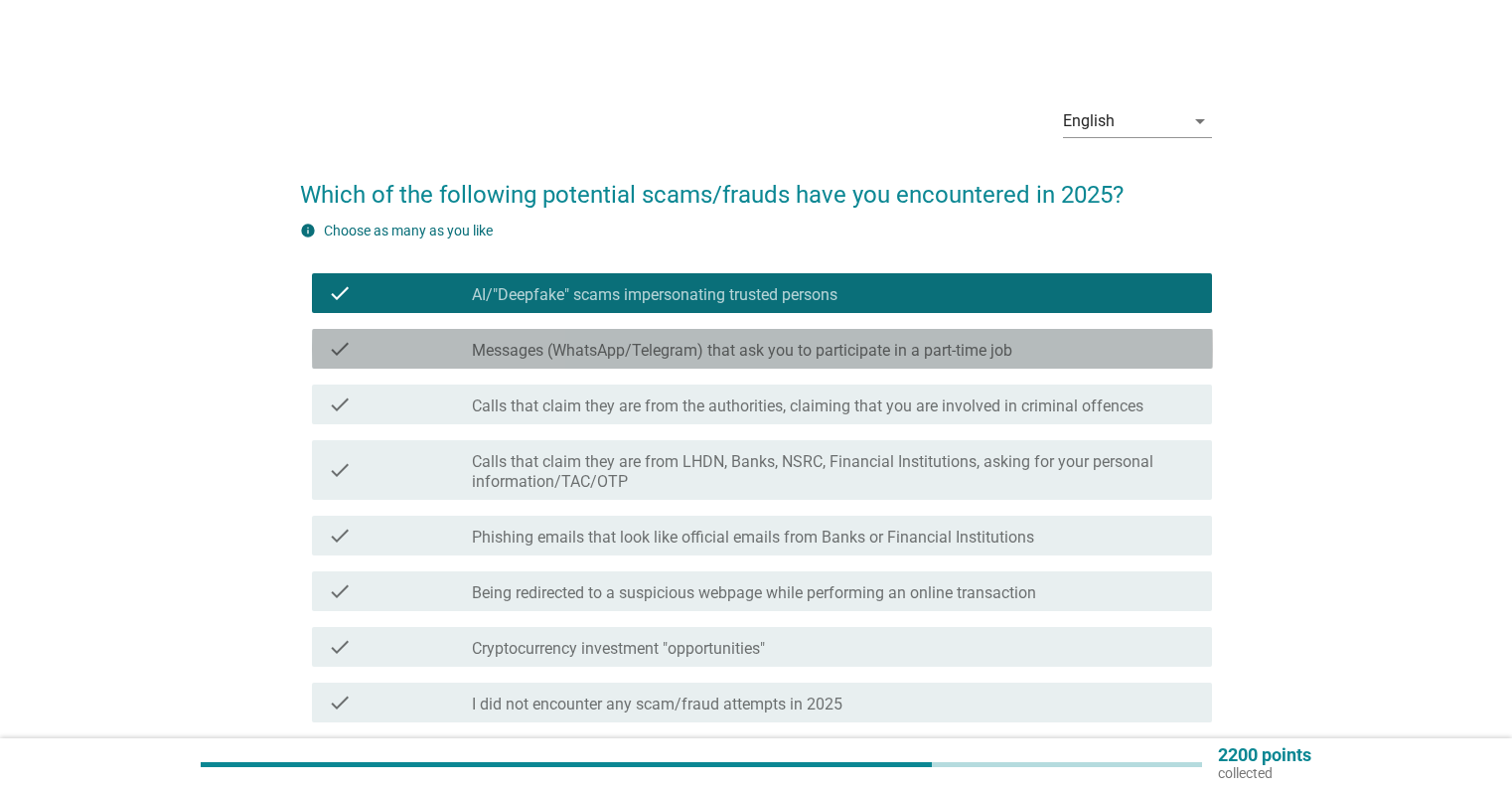click on "Messages (WhatsApp/Telegram) that ask you to participate in a part-time job" at bounding box center (742, 351) 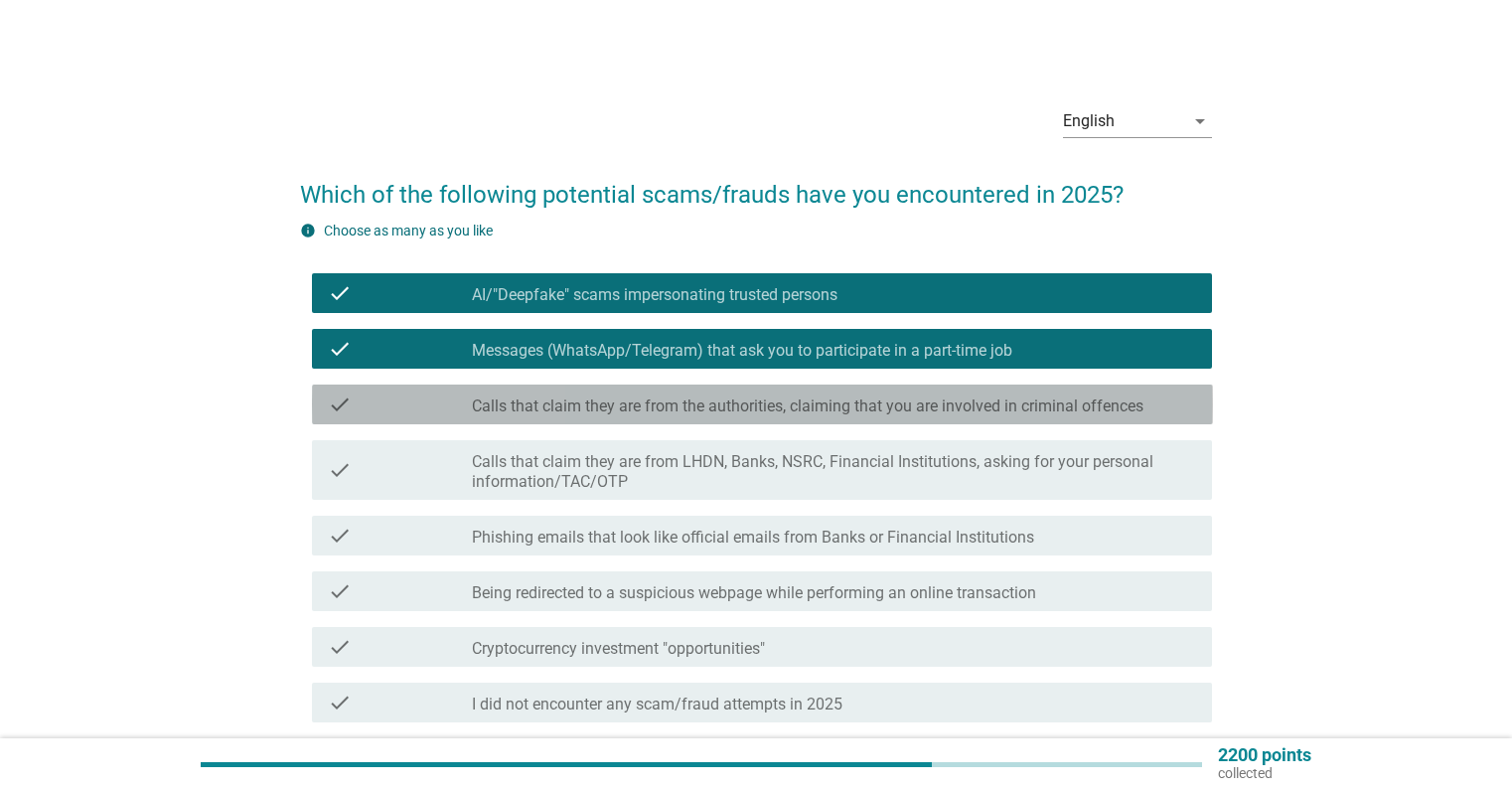 click on "Calls that claim they are from the authorities, claiming that you are involved in criminal offences" at bounding box center (808, 406) 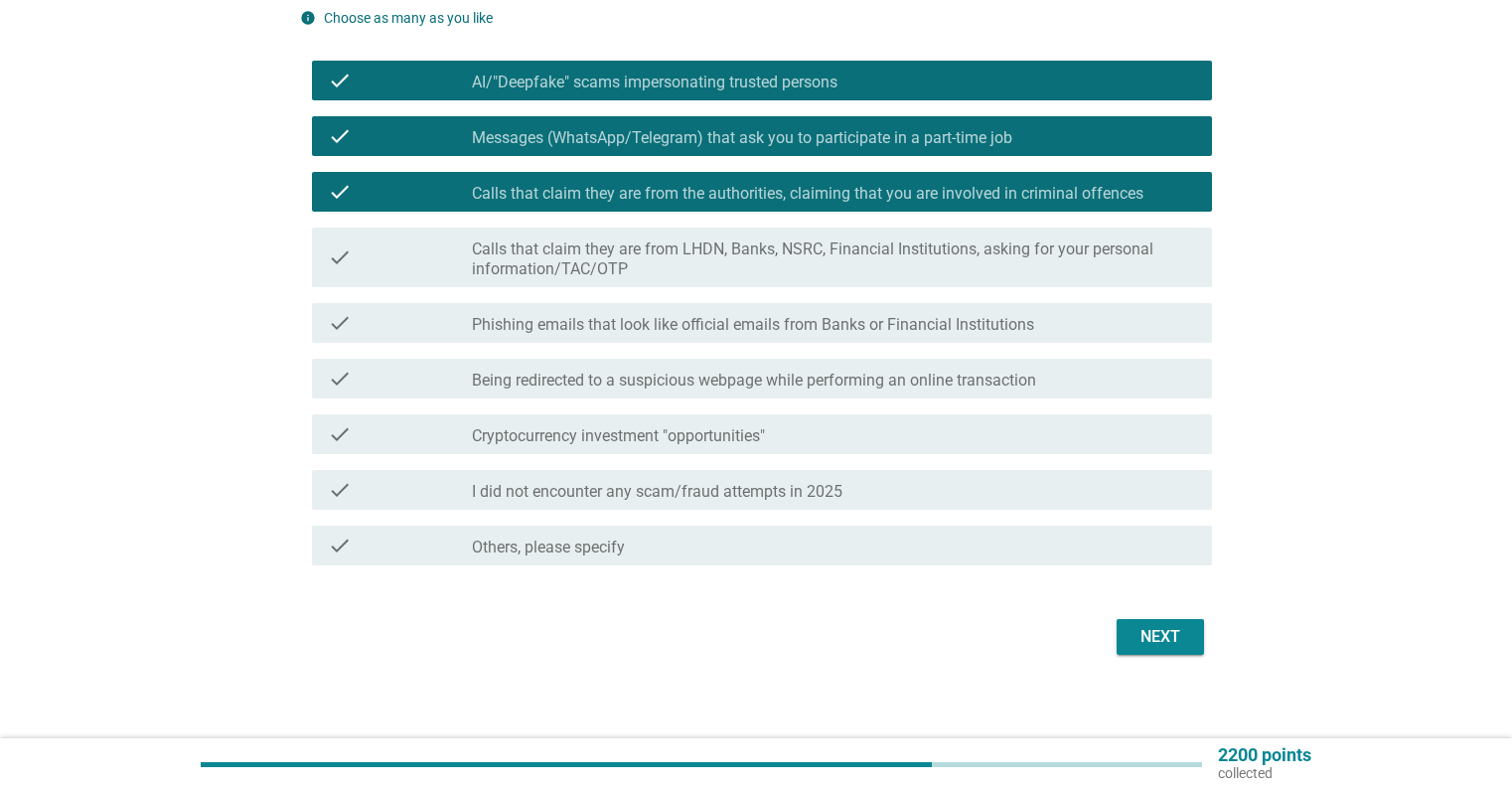 scroll, scrollTop: 225, scrollLeft: 0, axis: vertical 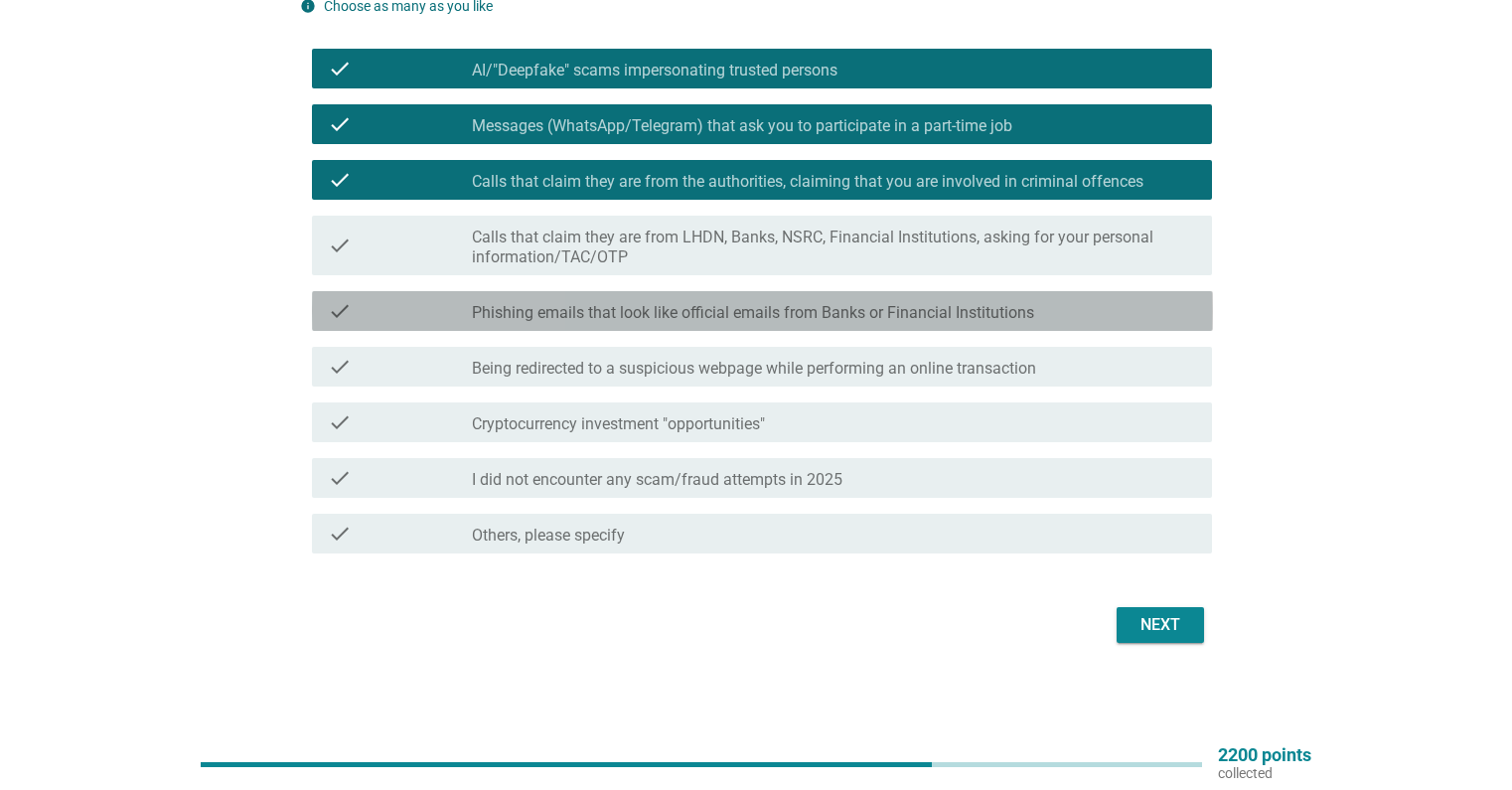 click on "Phishing emails that look like official emails from Banks or Financial Institutions" at bounding box center (753, 313) 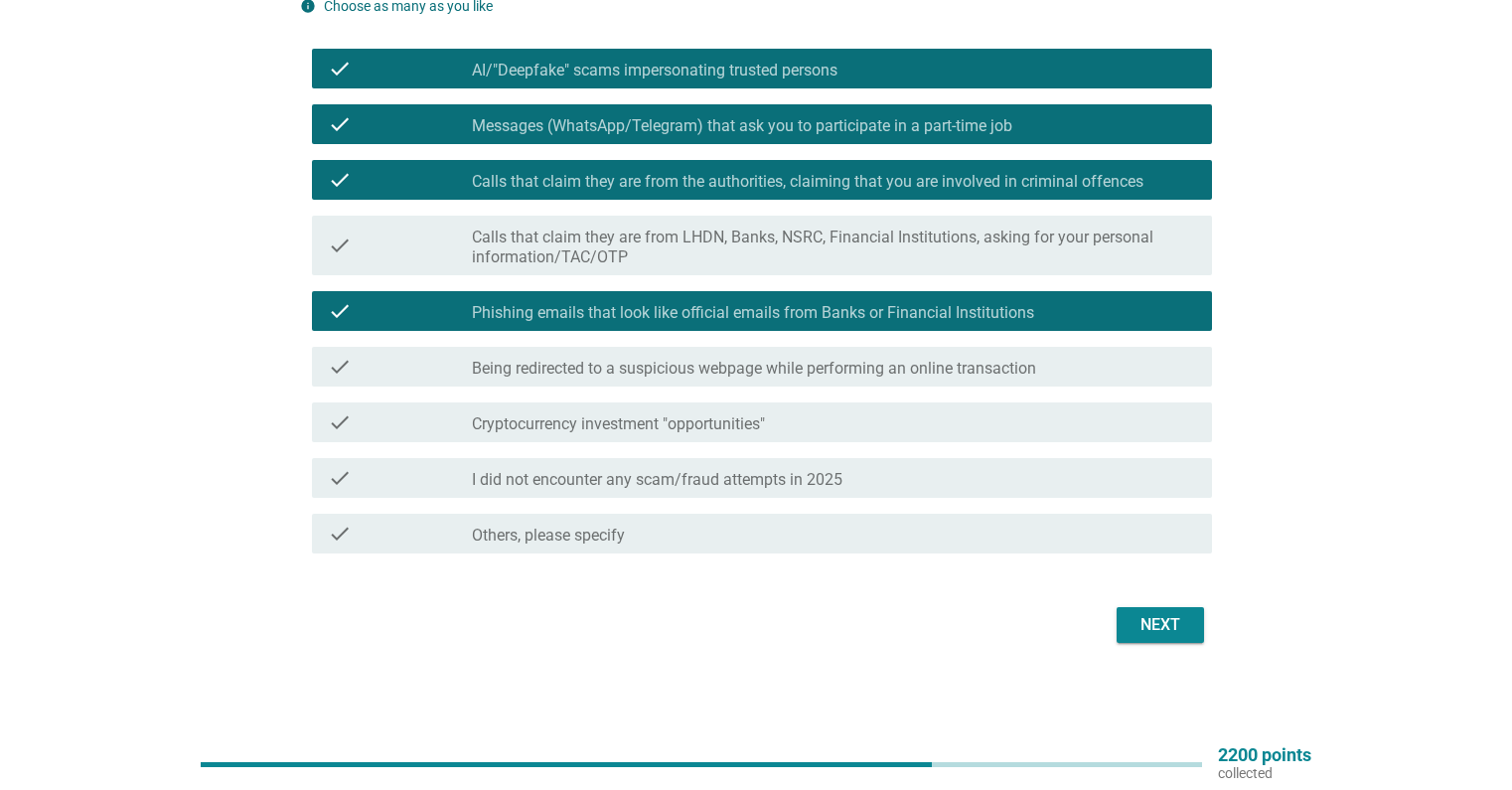 click on "Next" at bounding box center (1160, 625) 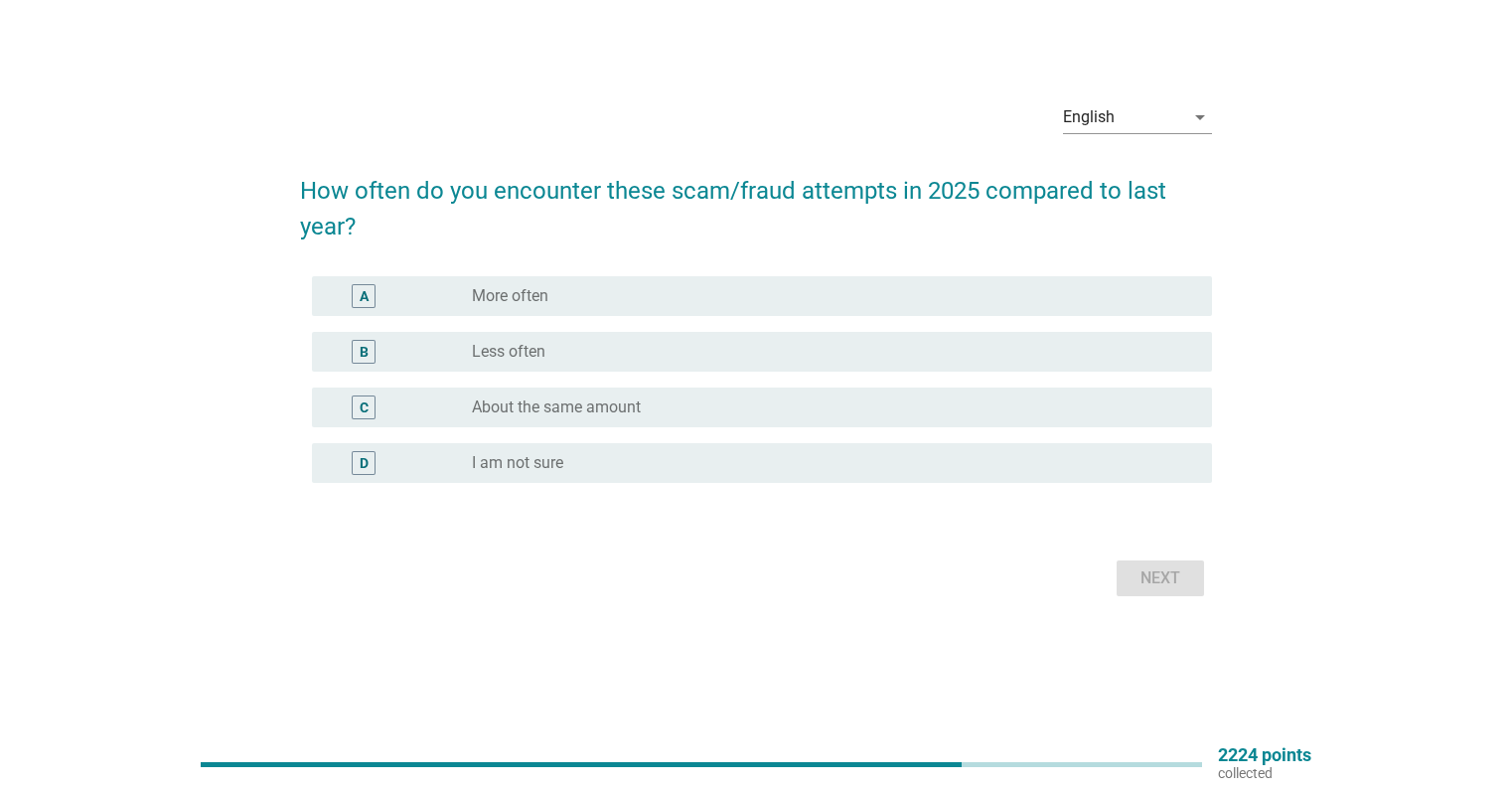 scroll, scrollTop: 0, scrollLeft: 0, axis: both 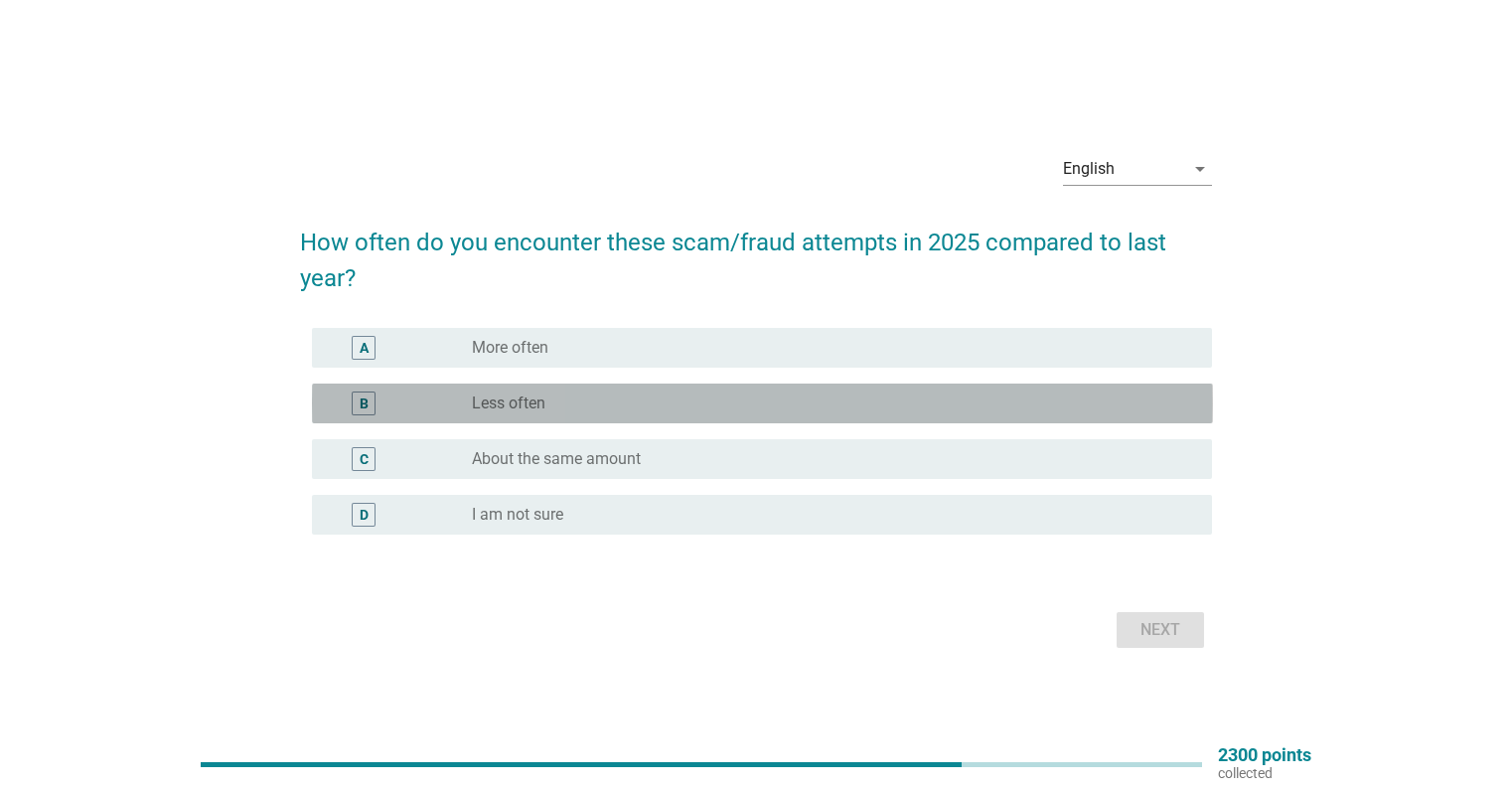 click on "radio_button_unchecked Less often" at bounding box center (826, 403) 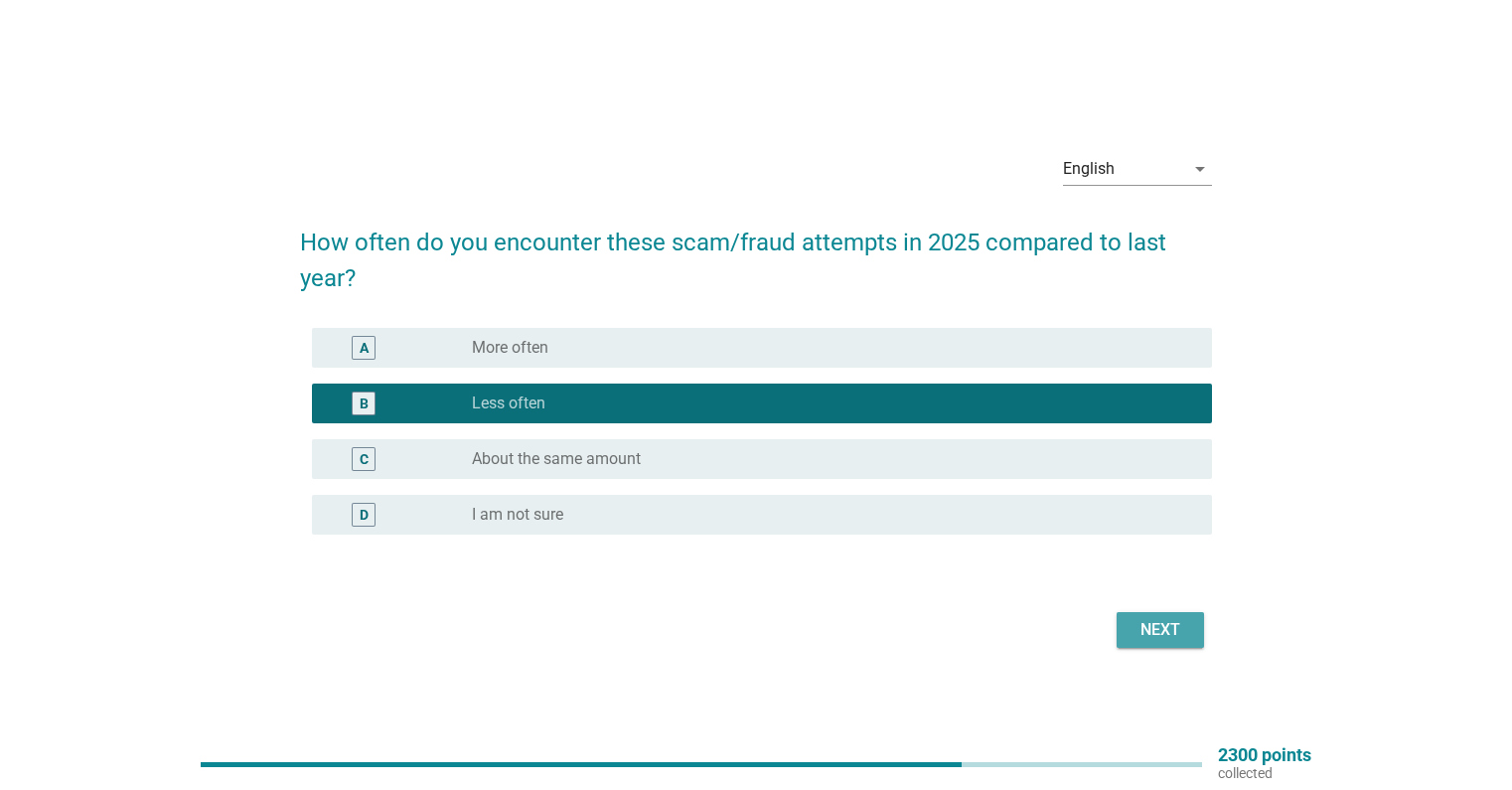 click on "Next" at bounding box center (1160, 630) 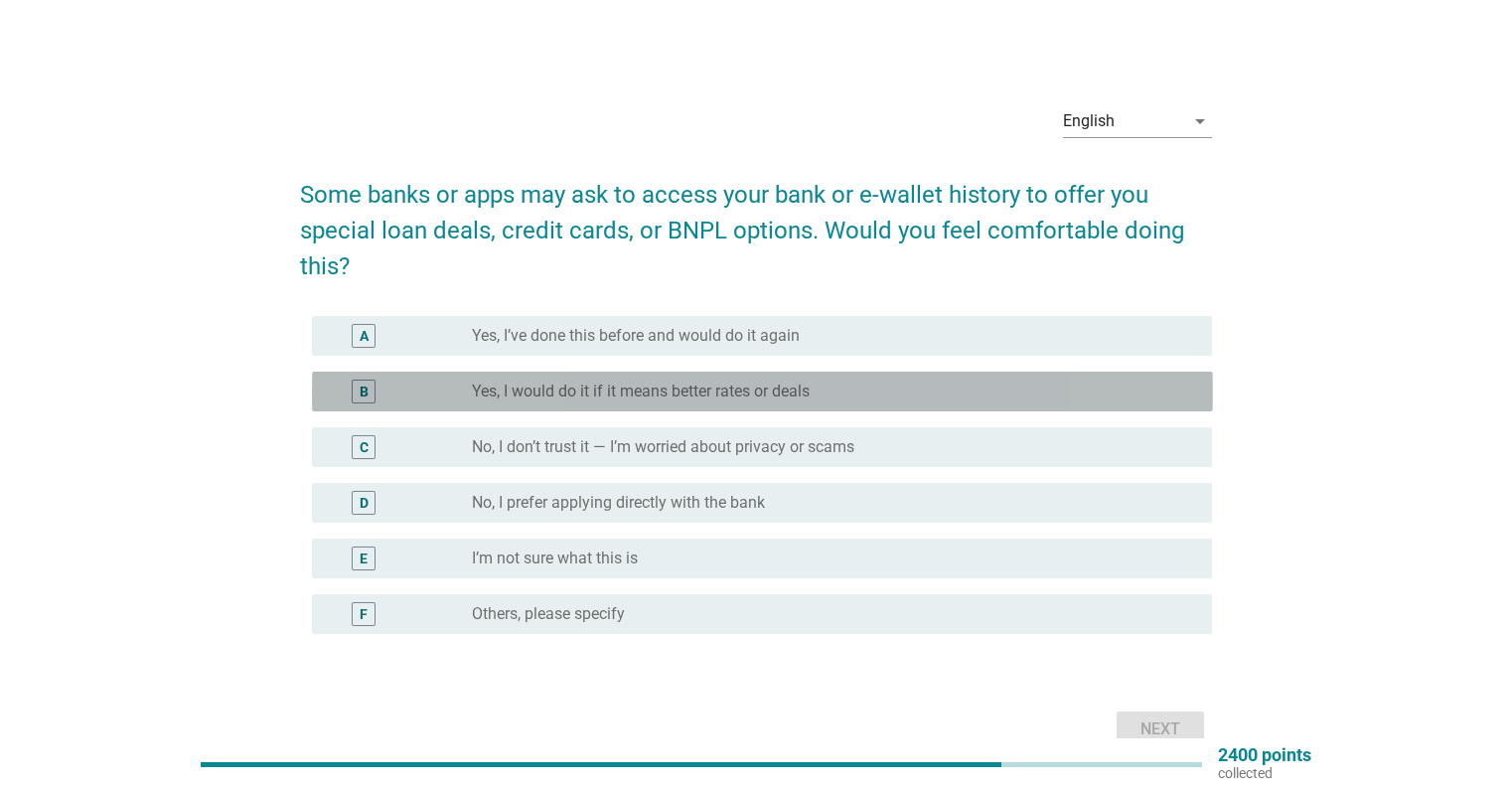 click on "radio_button_unchecked Yes, I would do it if it means better rates or deals" at bounding box center (826, 392) 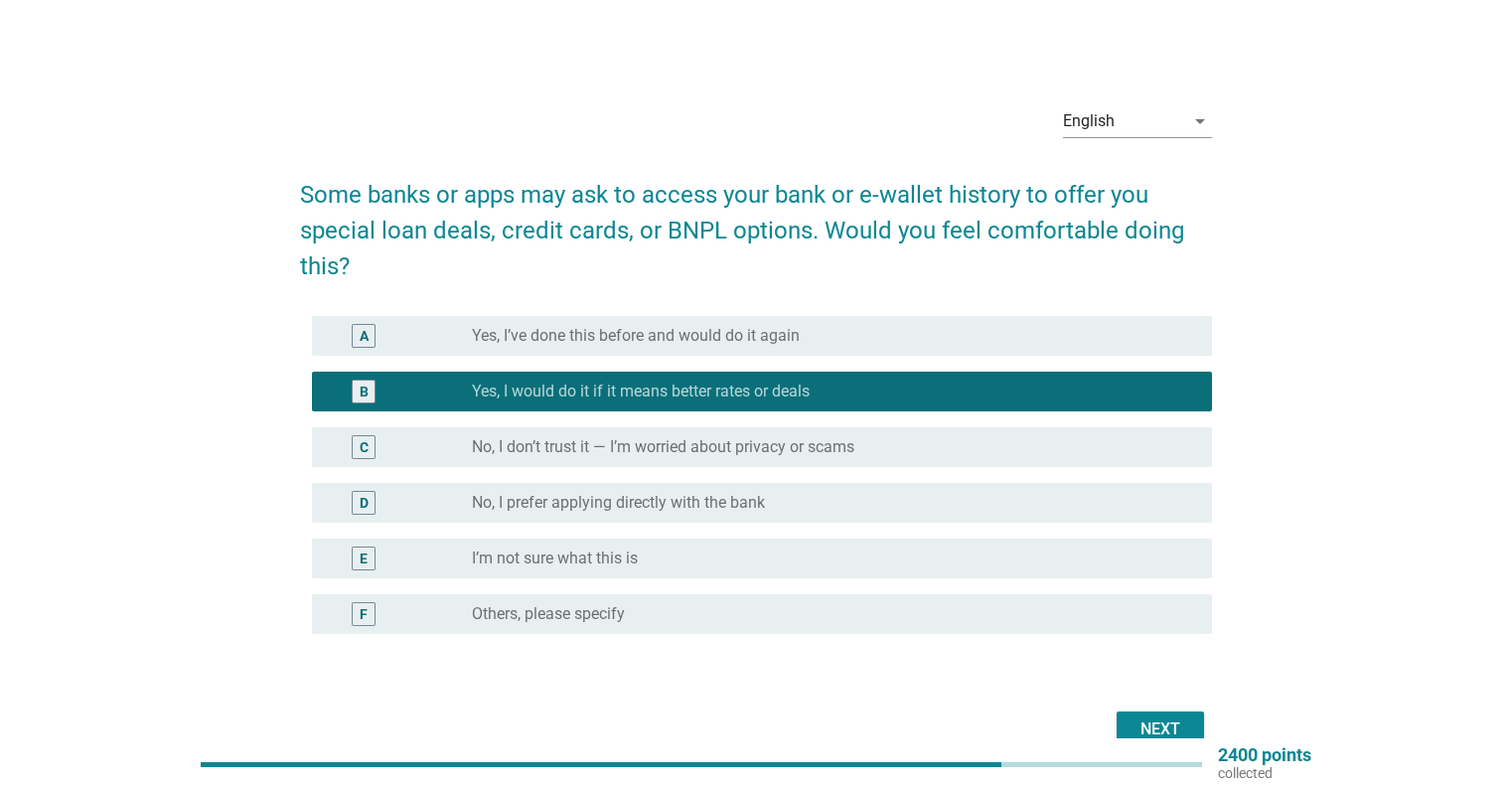 click on "Next" at bounding box center (1160, 729) 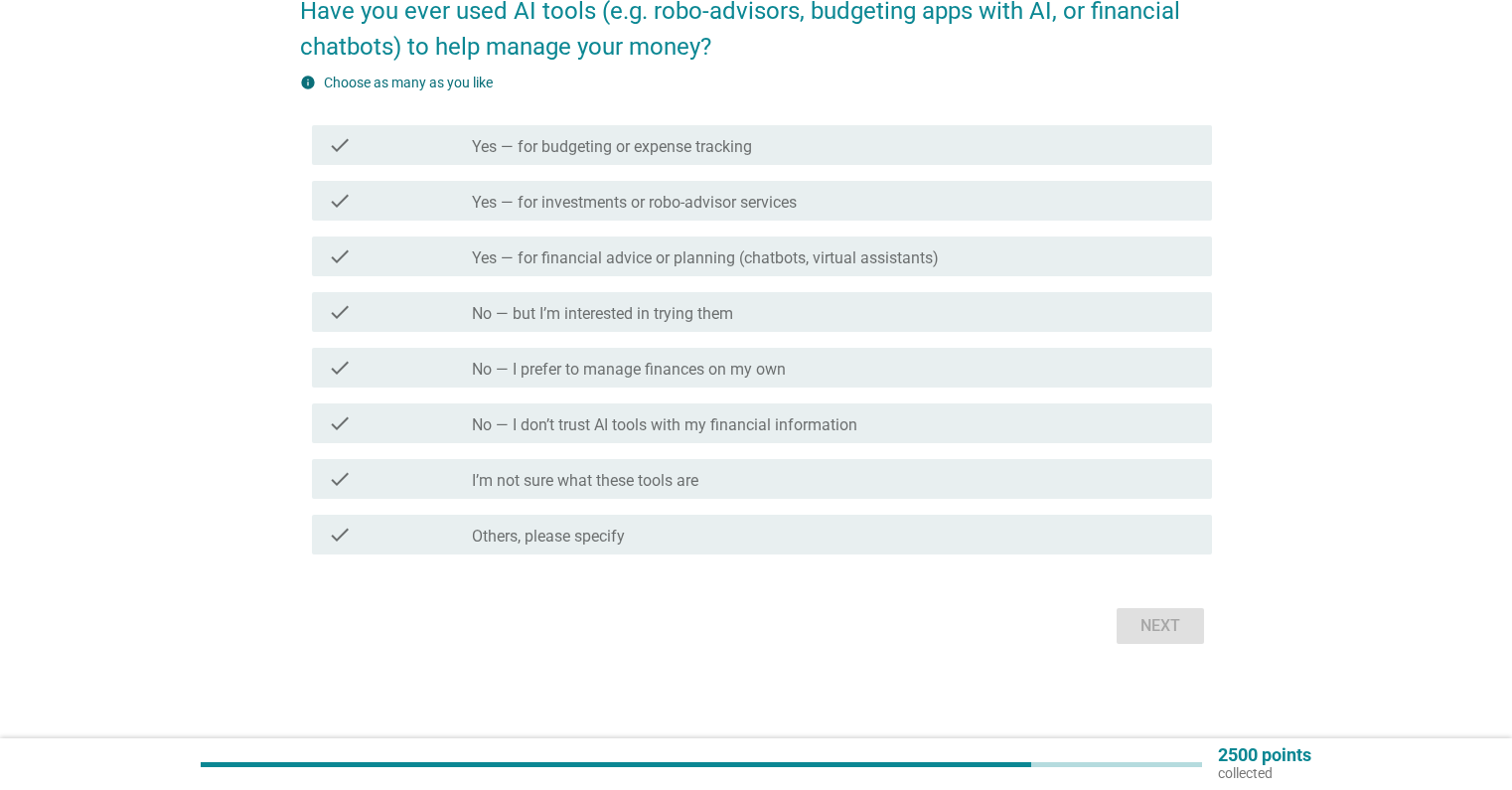 scroll, scrollTop: 185, scrollLeft: 0, axis: vertical 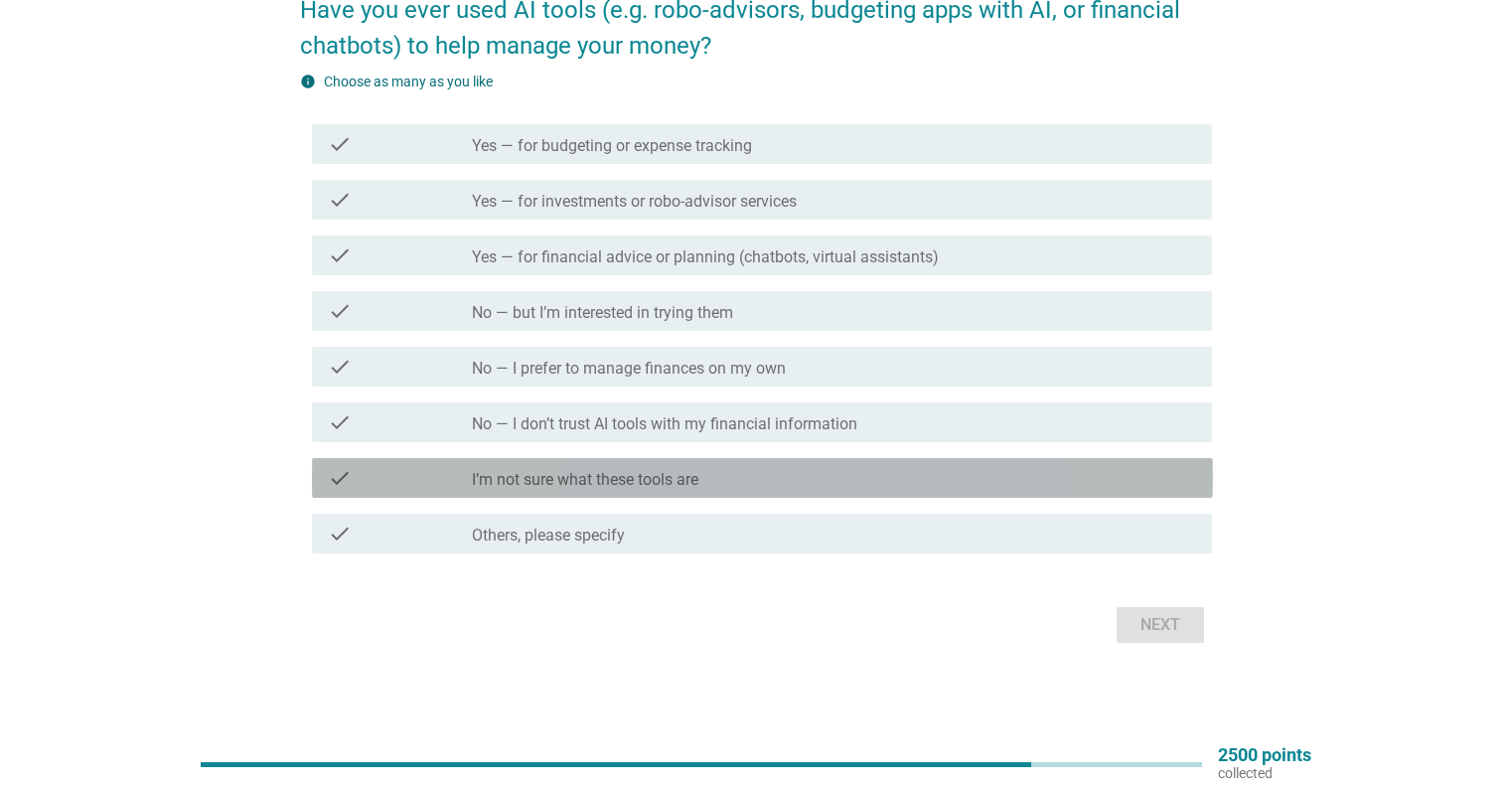 click on "check_box_outline_blank I’m not sure what these tools are" at bounding box center [833, 478] 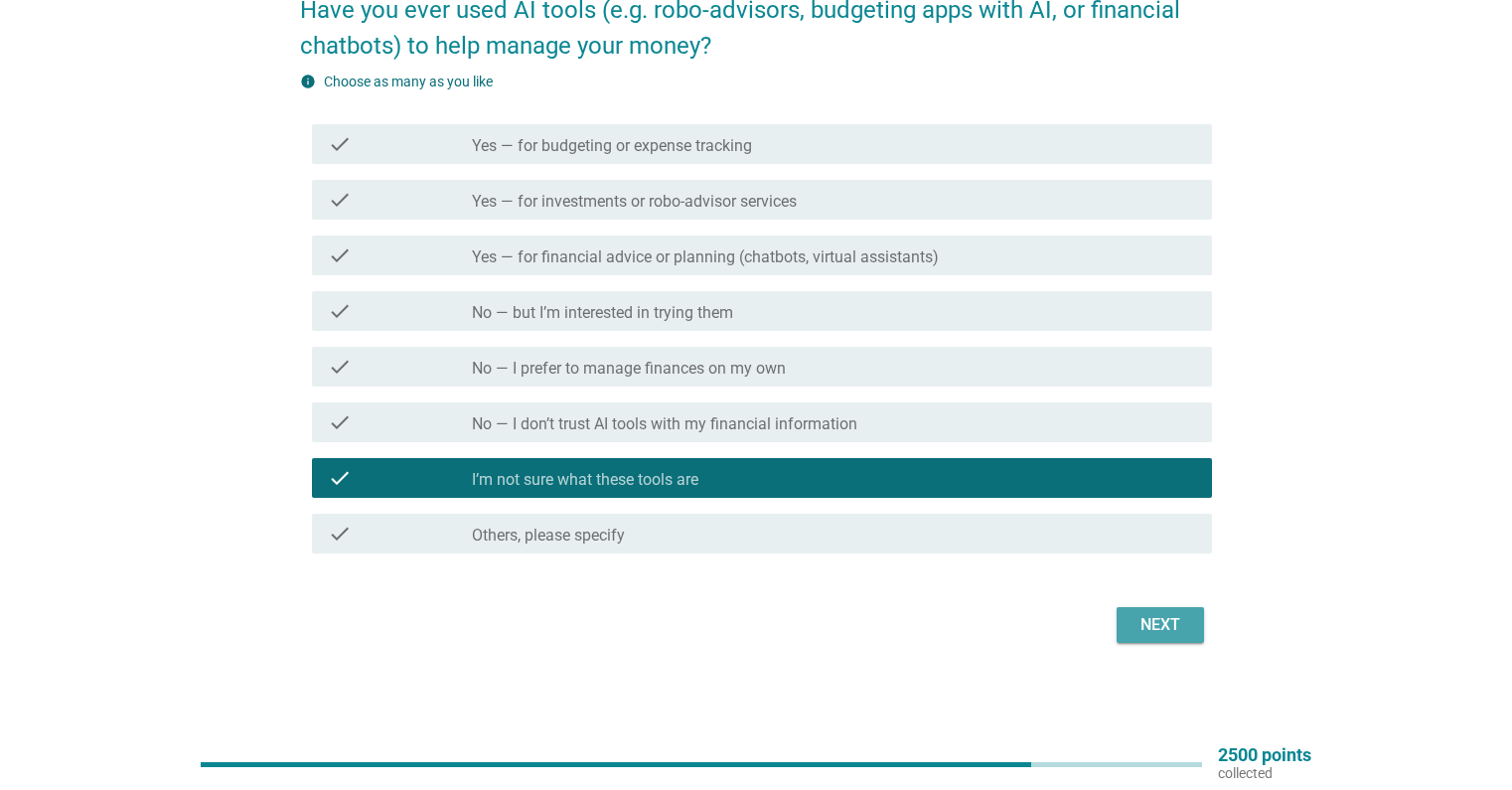 click on "Next" at bounding box center [1160, 625] 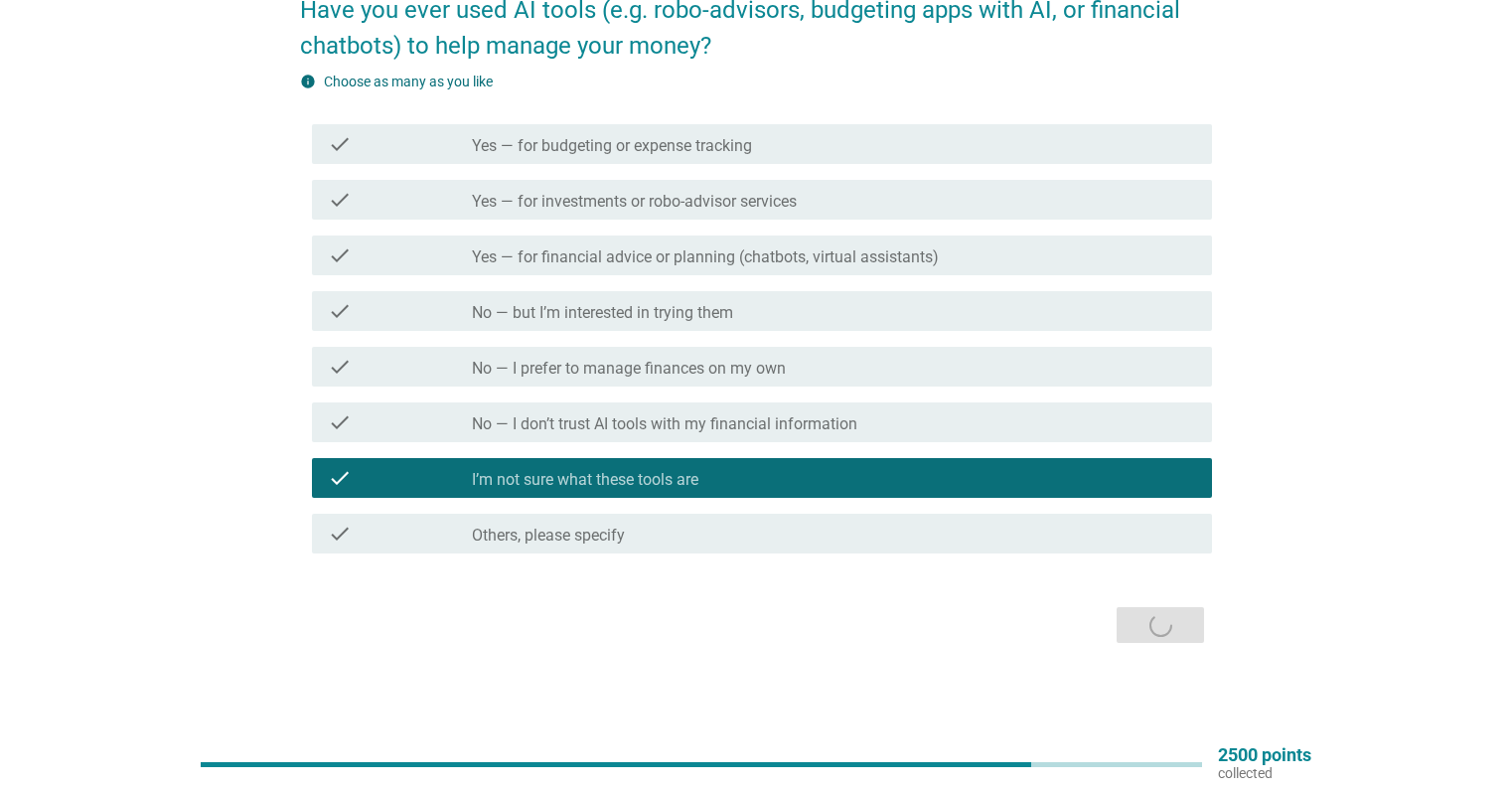 scroll, scrollTop: 0, scrollLeft: 0, axis: both 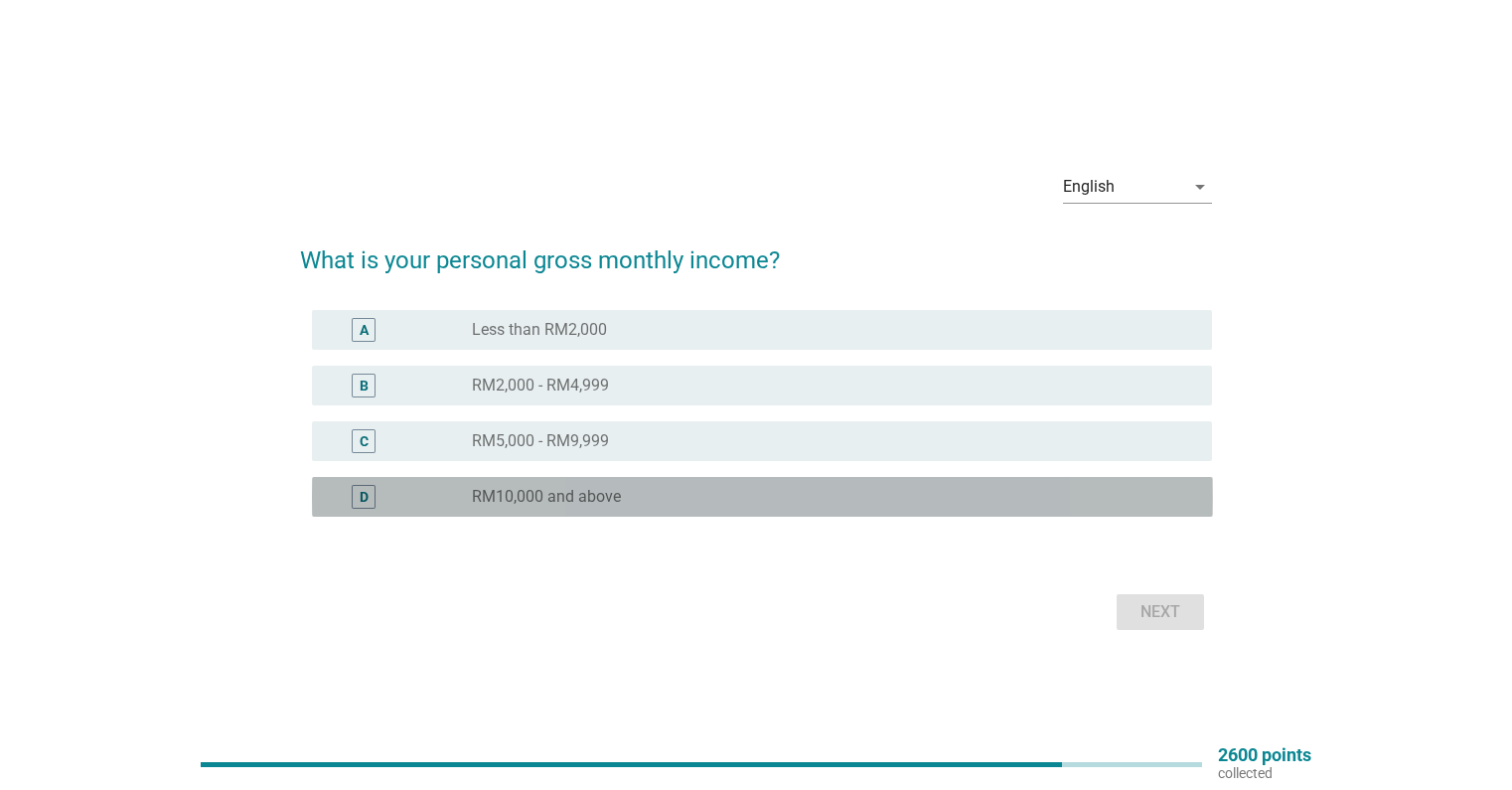 click on "radio_button_unchecked RM10,000 and above" at bounding box center [826, 497] 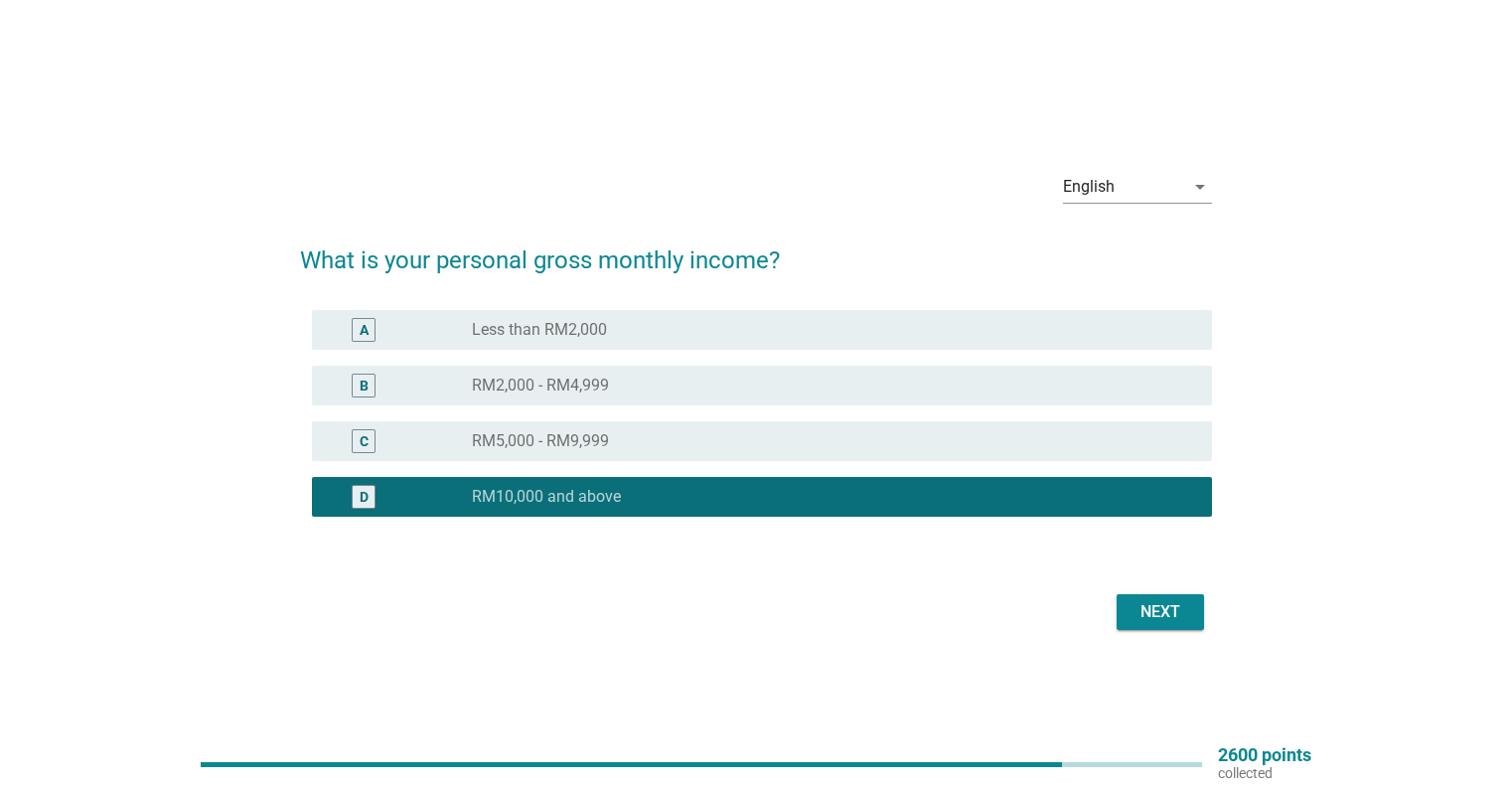 click on "Next" at bounding box center [1160, 612] 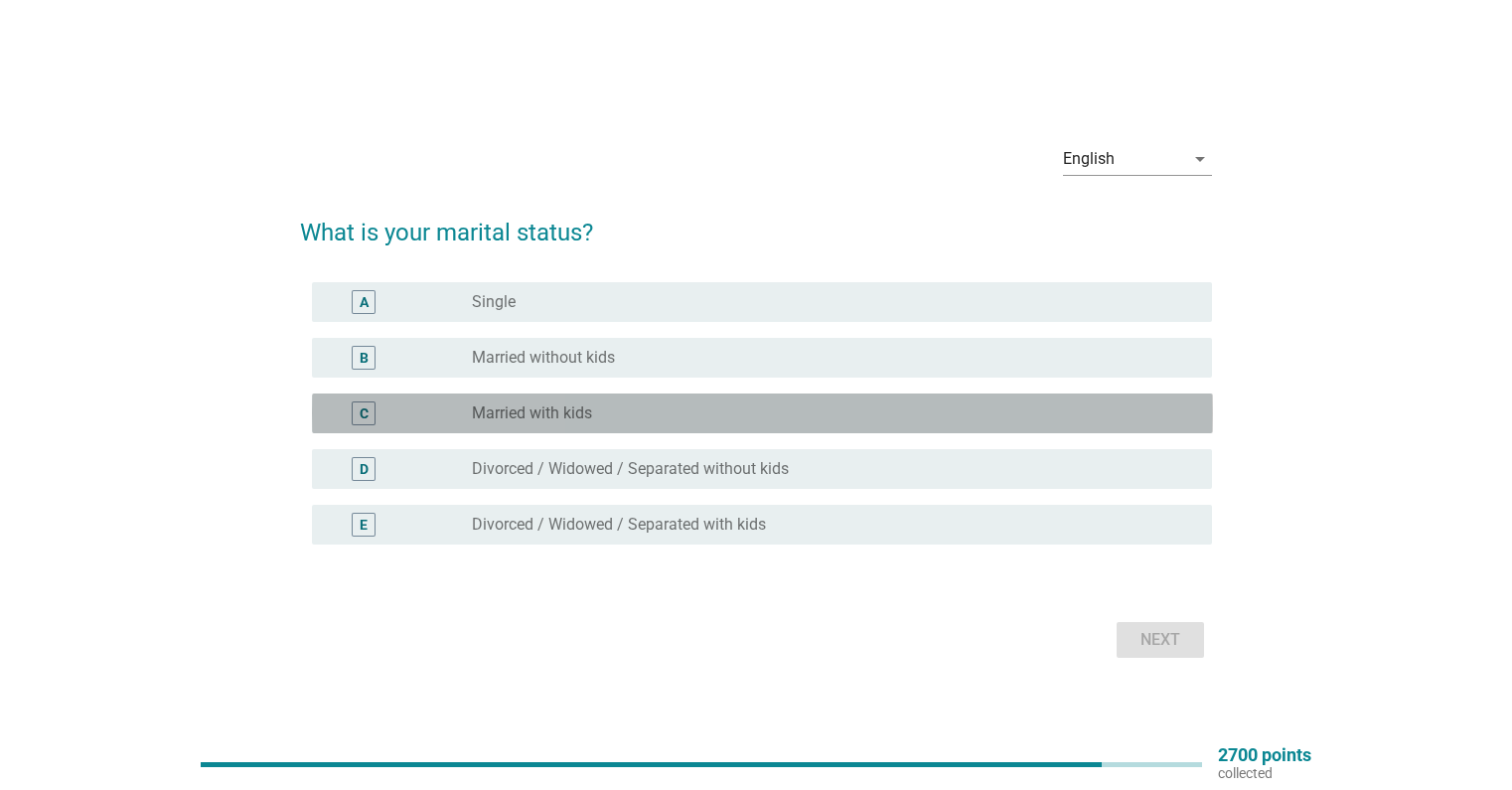 click on "radio_button_unchecked Married with kids" at bounding box center (826, 413) 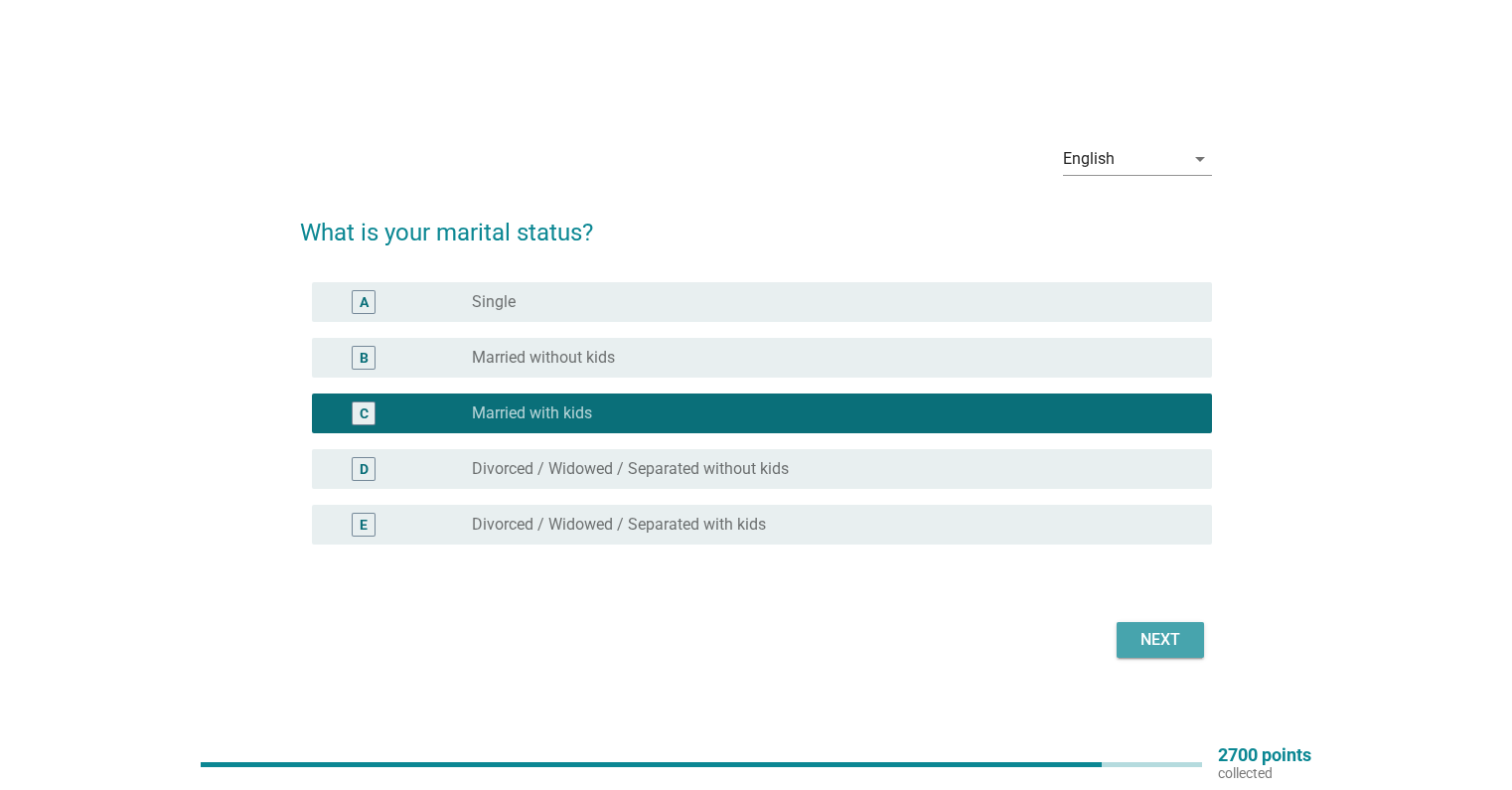 click on "Next" at bounding box center (1160, 640) 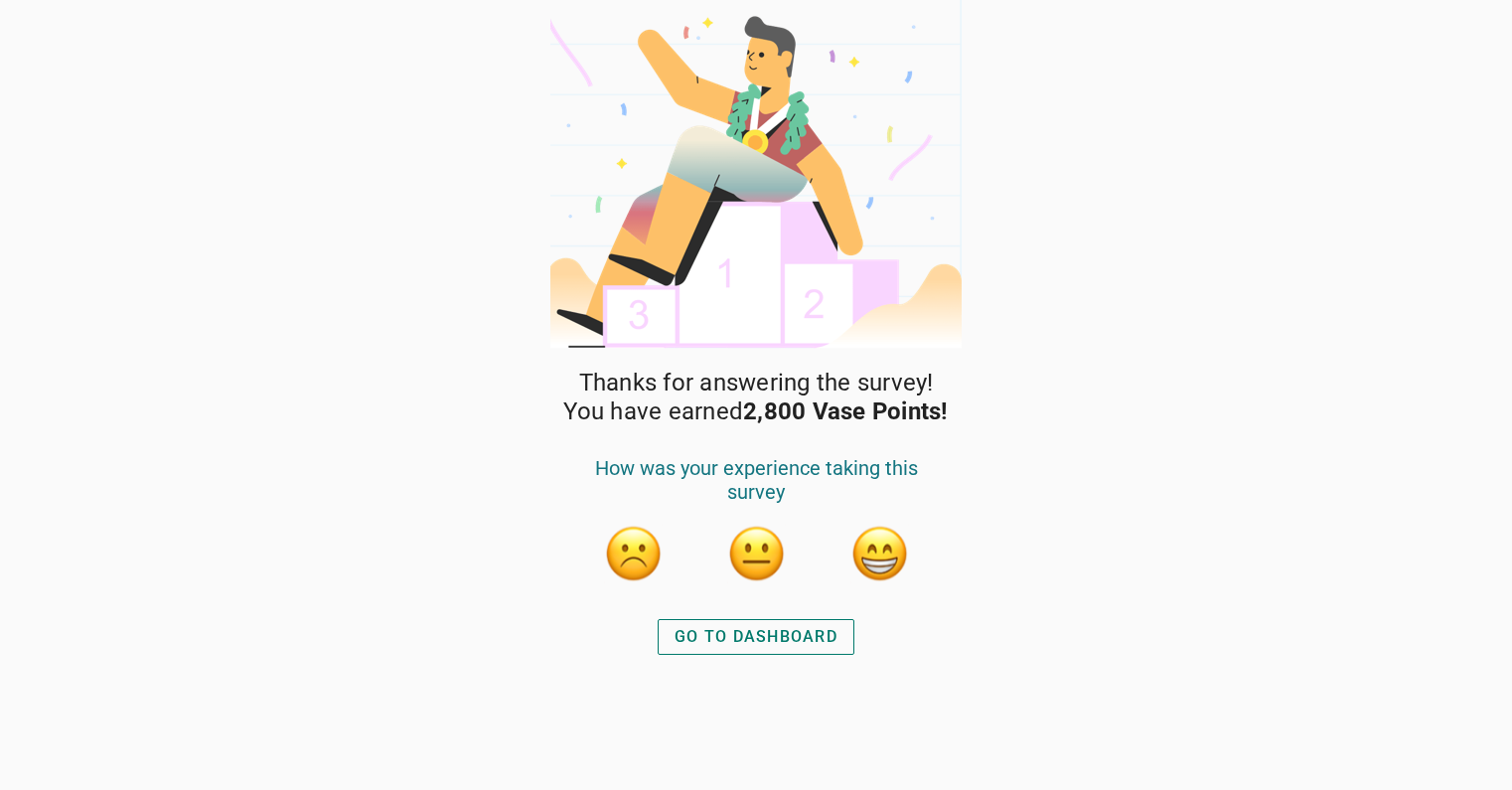 click on "GO TO DASHBOARD" at bounding box center [756, 637] 